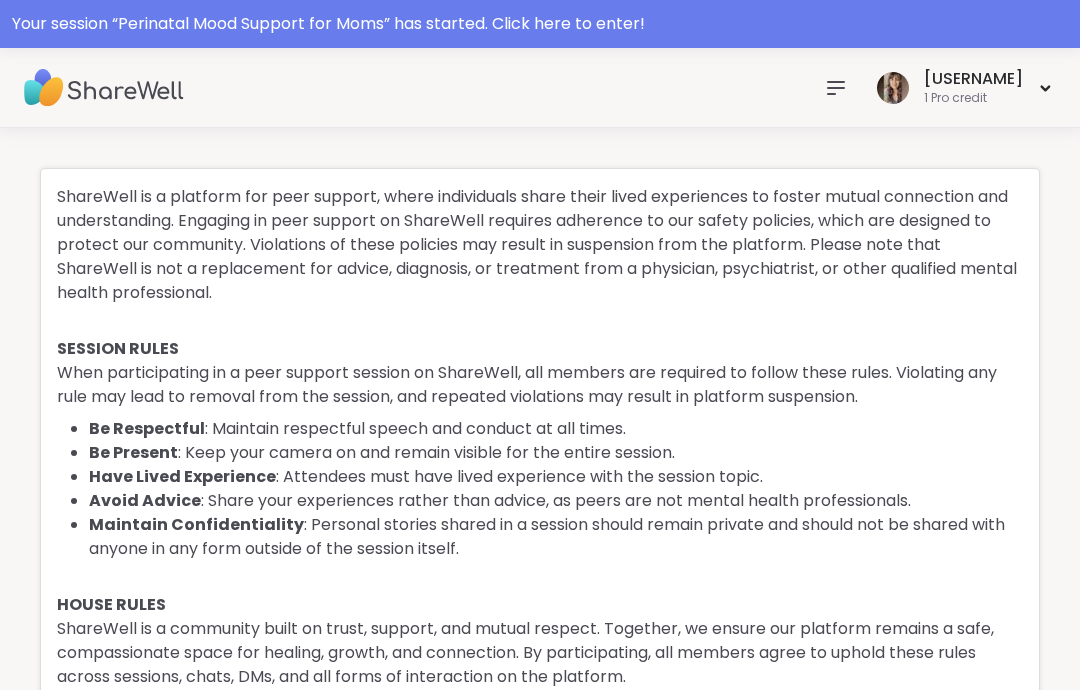 scroll, scrollTop: 3695, scrollLeft: 0, axis: vertical 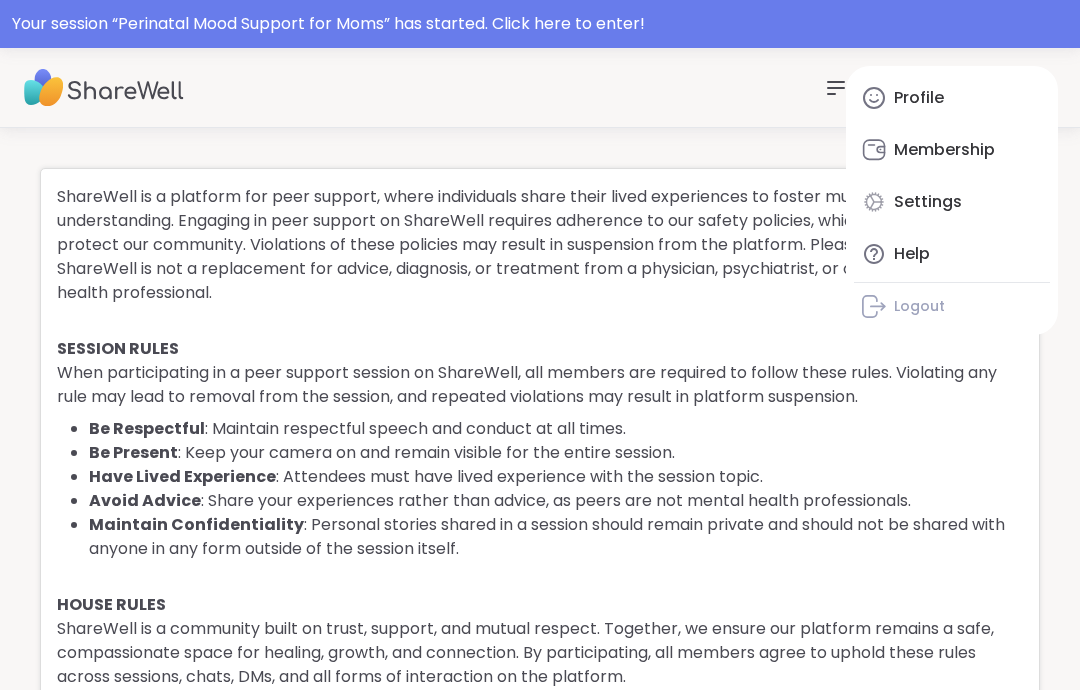 click on "Profile" at bounding box center (919, 98) 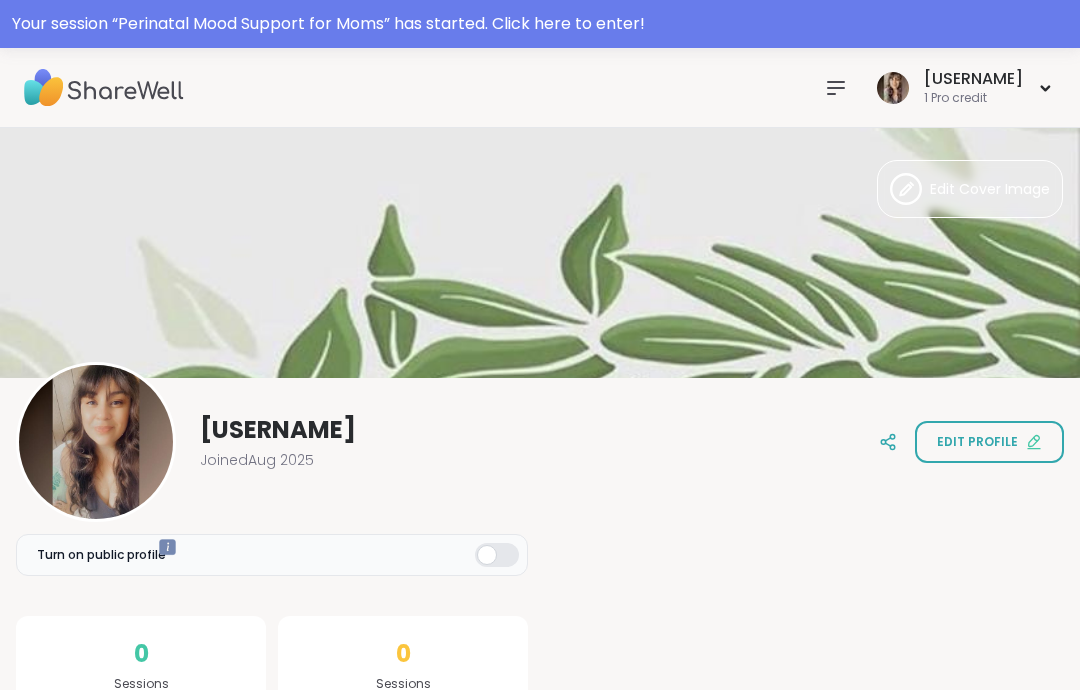 scroll, scrollTop: 0, scrollLeft: 0, axis: both 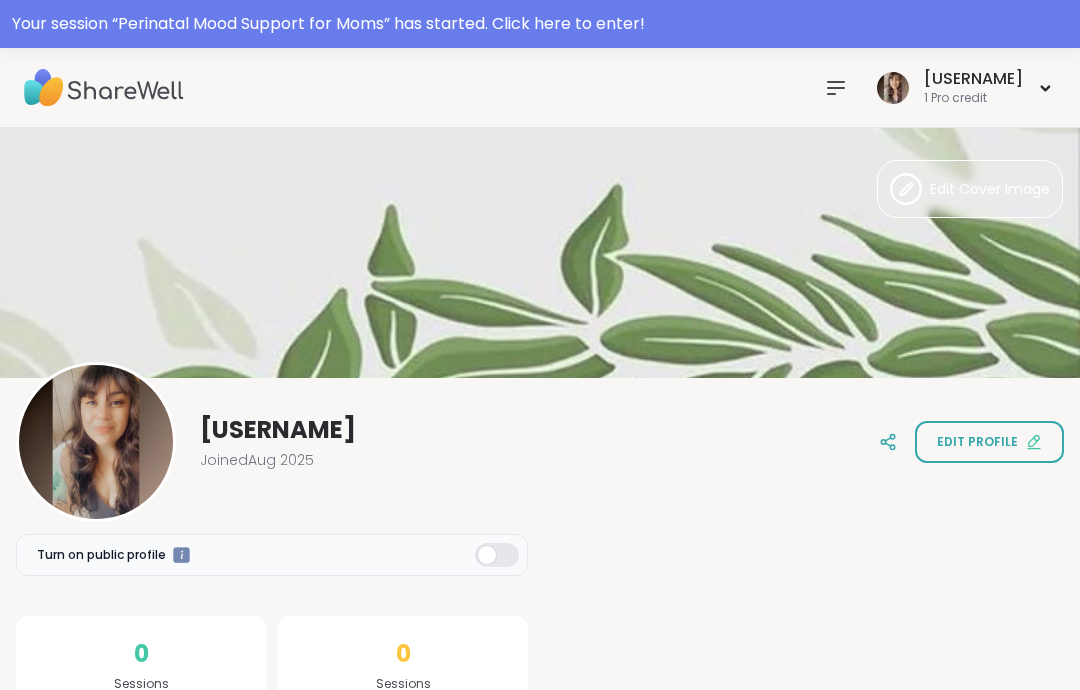click 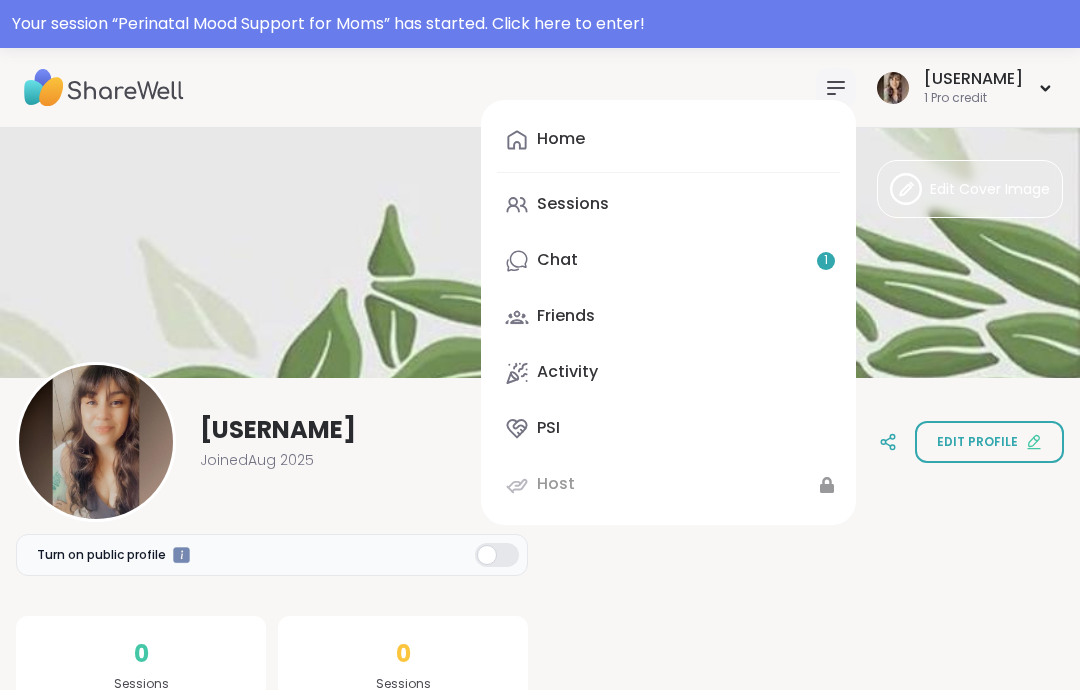click on "1" at bounding box center [826, 261] 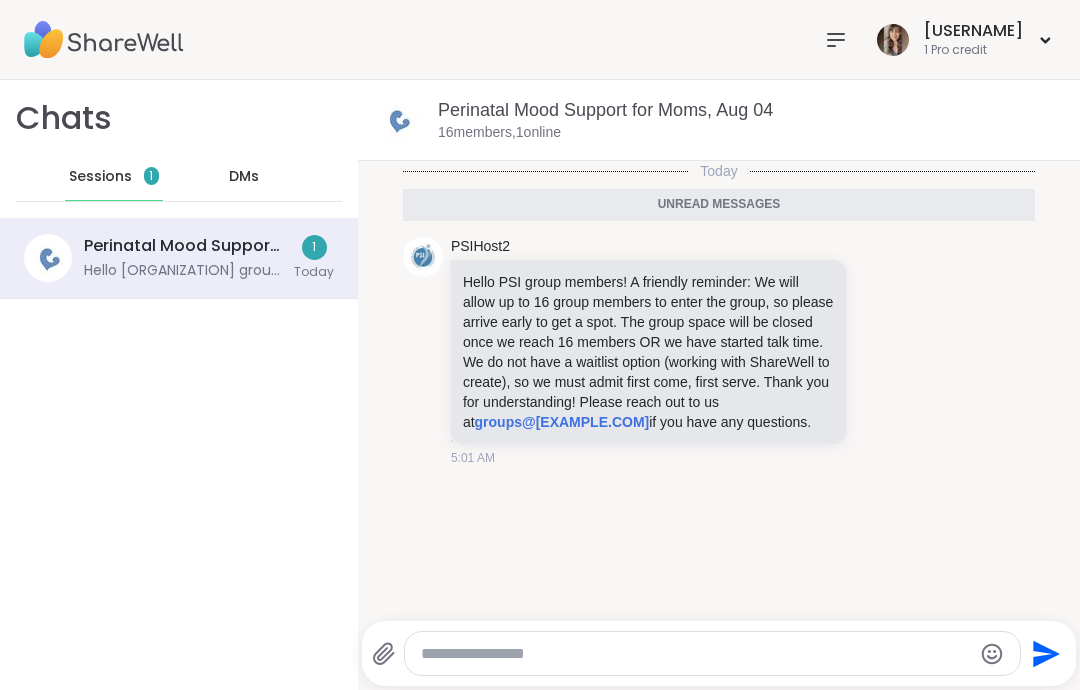 scroll, scrollTop: 0, scrollLeft: 0, axis: both 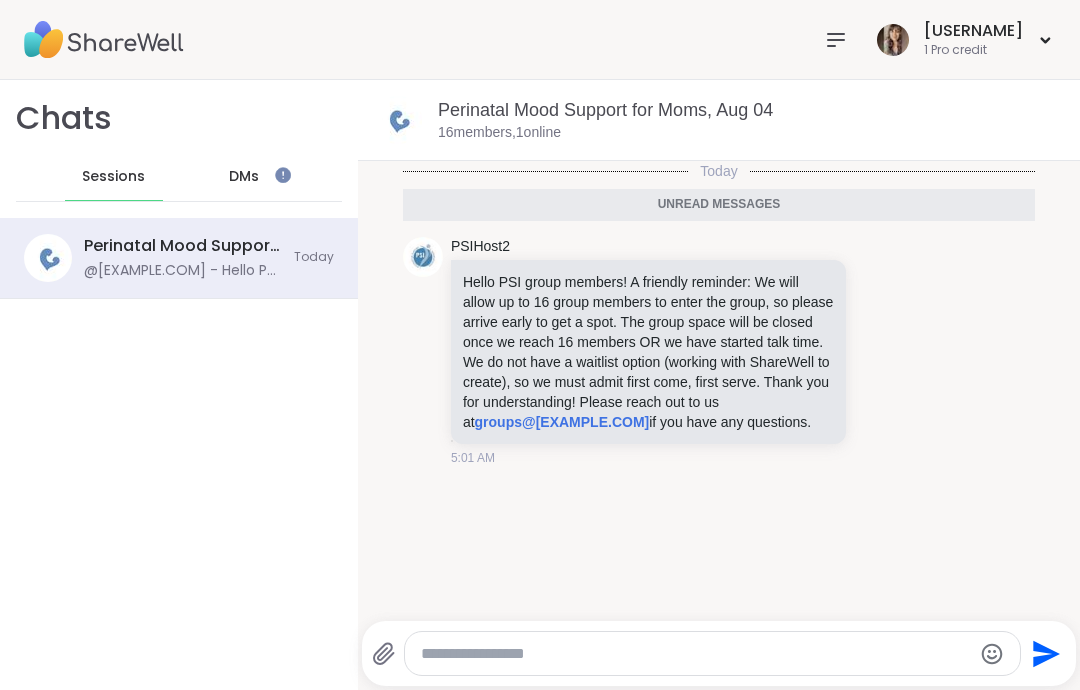 click on "DMs" at bounding box center [244, 177] 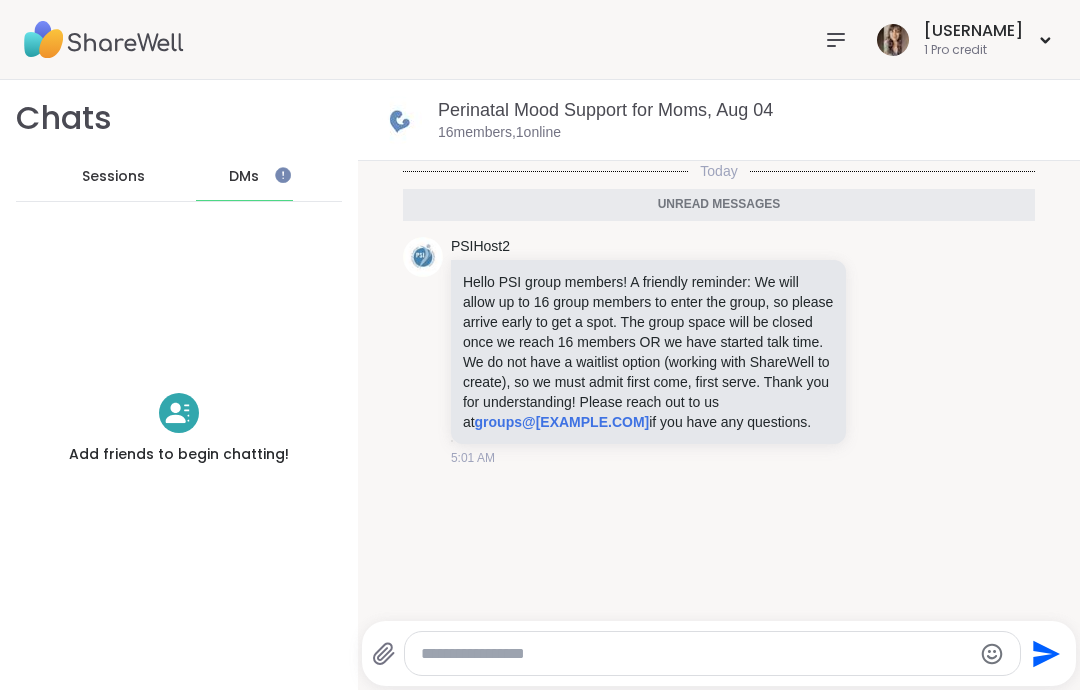 click on "Sessions" at bounding box center [113, 177] 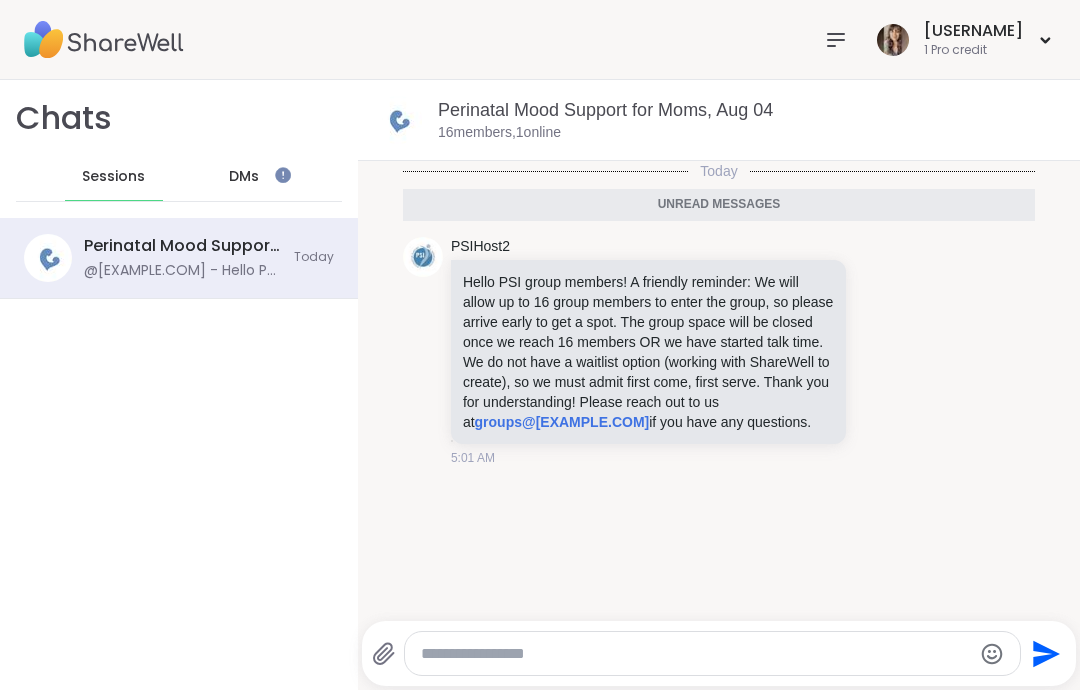 scroll, scrollTop: 0, scrollLeft: 0, axis: both 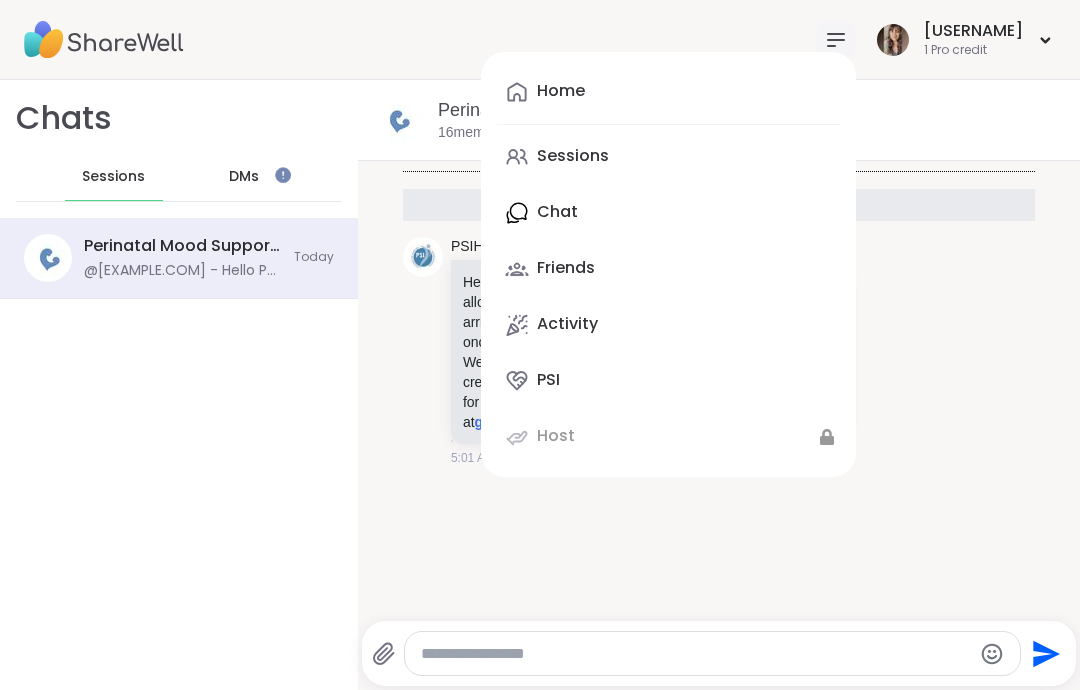 click on "Activity" at bounding box center (668, 325) 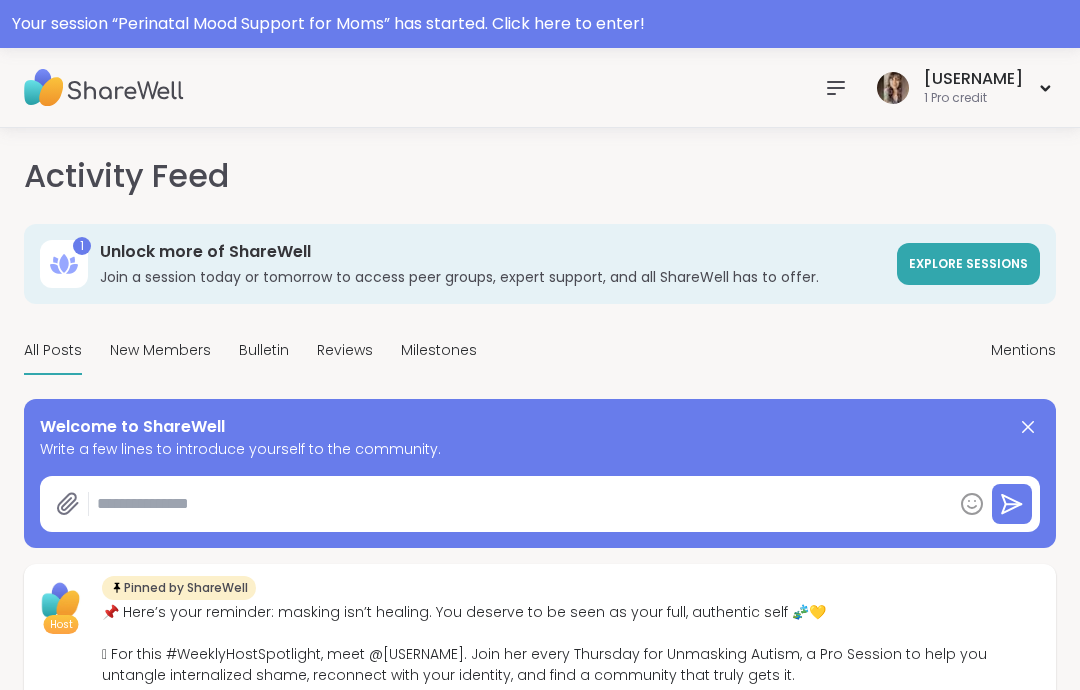 click on "Explore sessions" at bounding box center [968, 263] 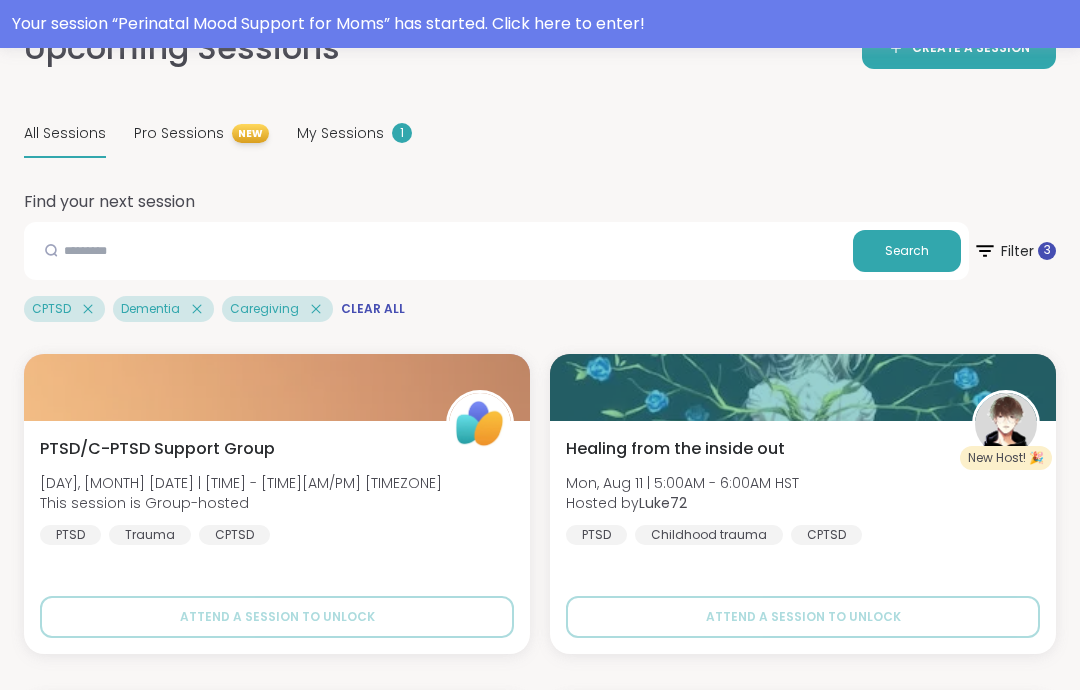 scroll, scrollTop: 243, scrollLeft: 0, axis: vertical 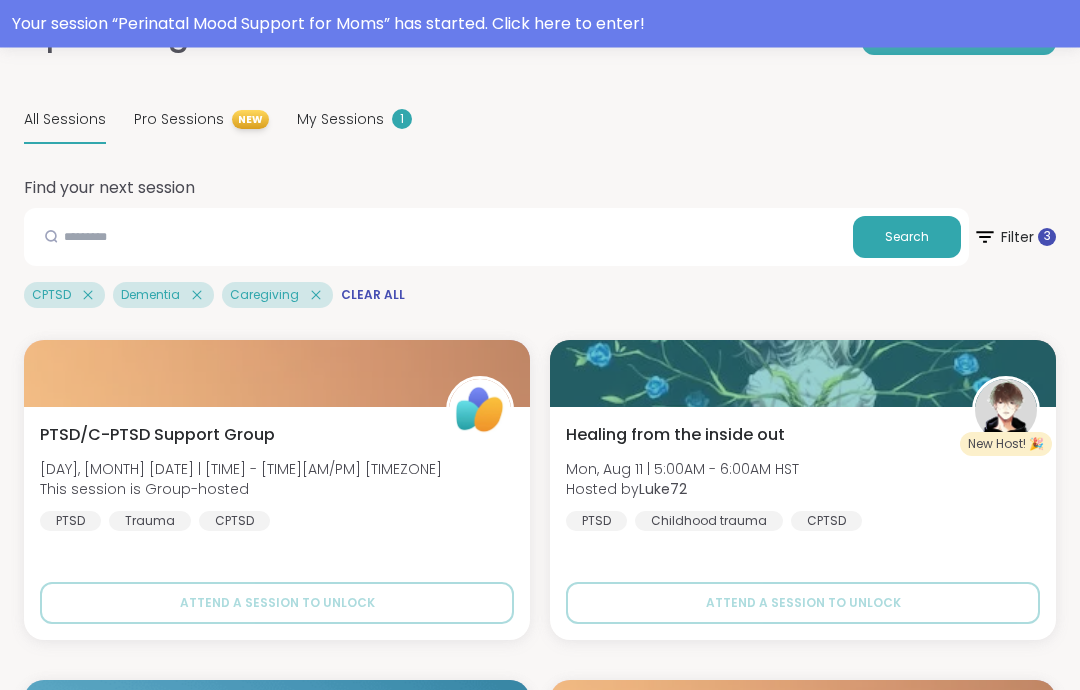click on "My Sessions" at bounding box center [340, 120] 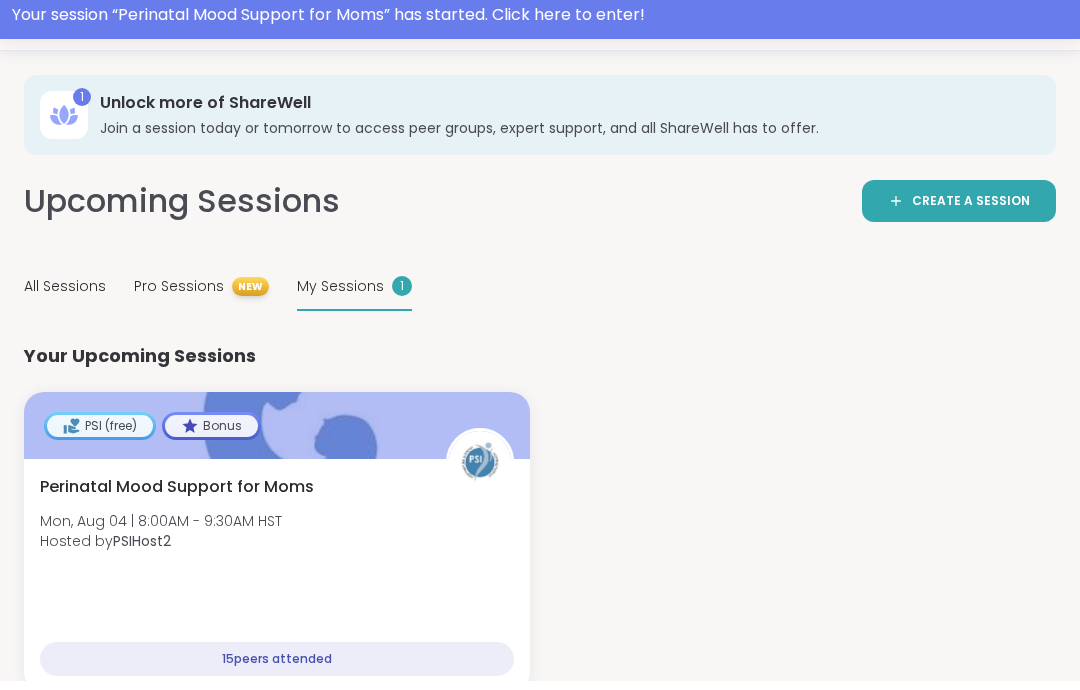 scroll, scrollTop: 76, scrollLeft: 0, axis: vertical 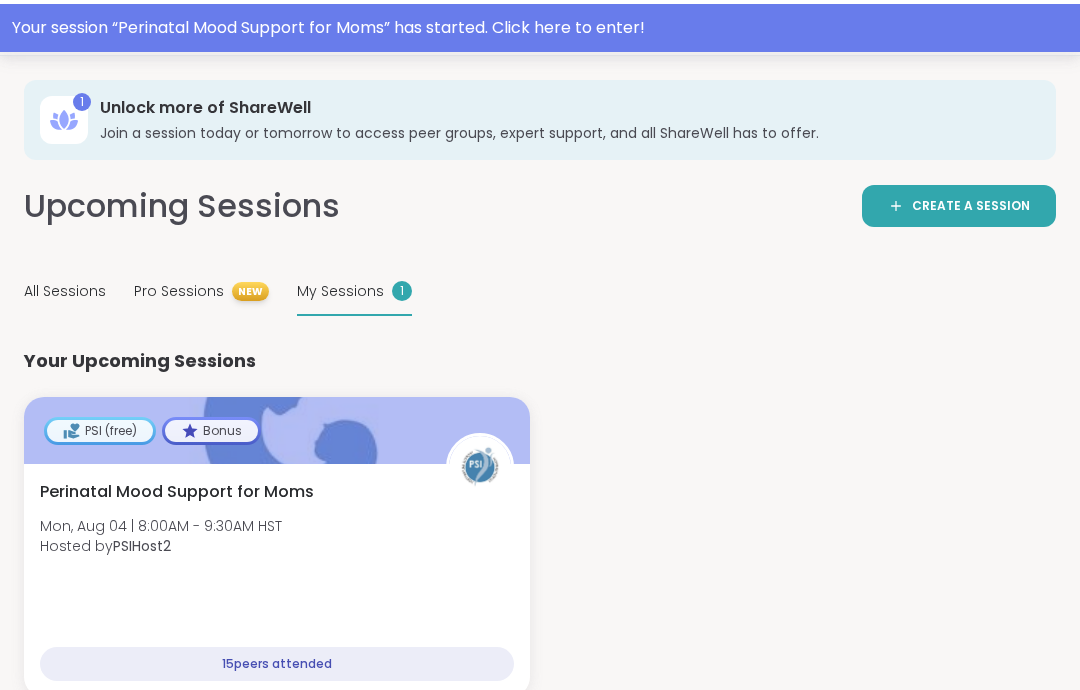 click on "Pro Sessions" at bounding box center [179, 287] 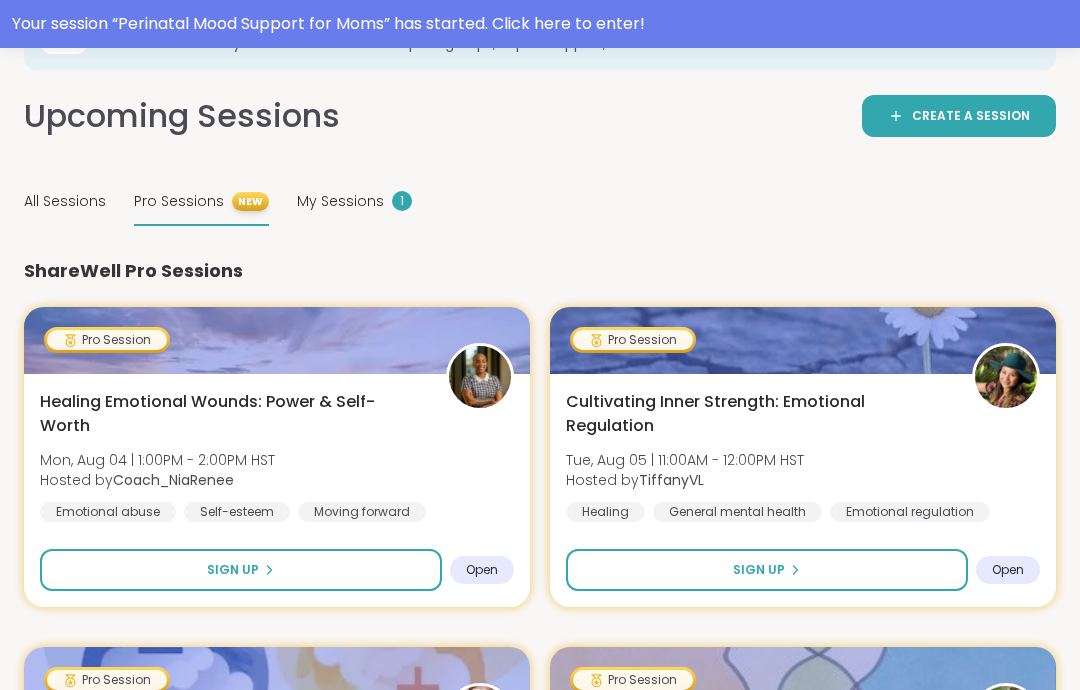 scroll, scrollTop: 0, scrollLeft: 0, axis: both 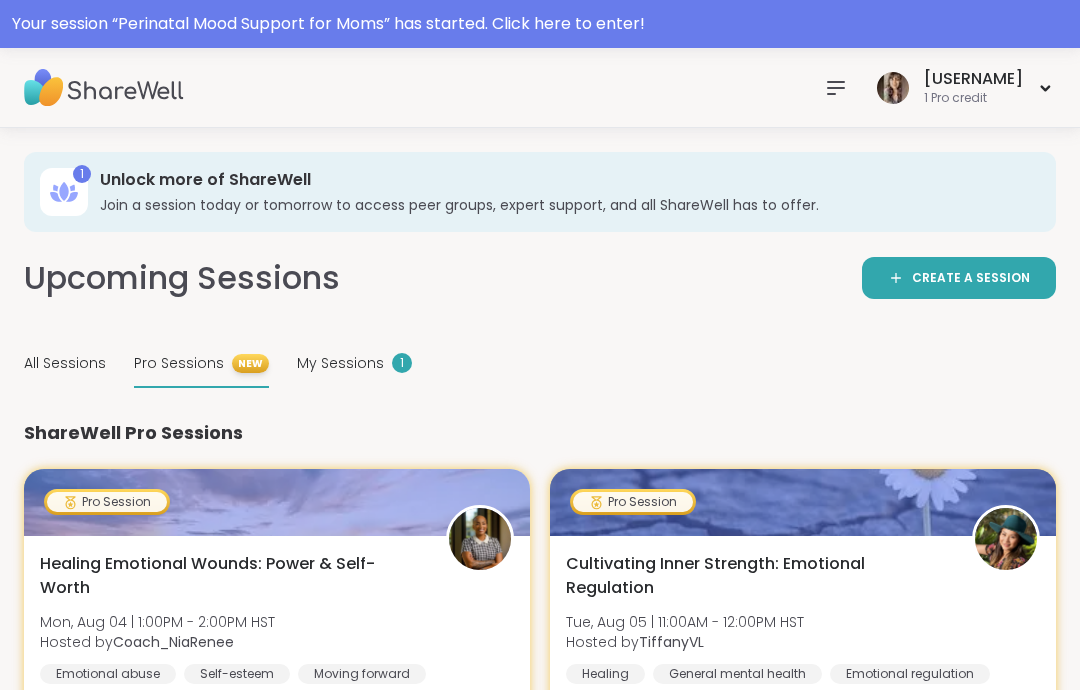 click on "All Sessions" at bounding box center [65, 363] 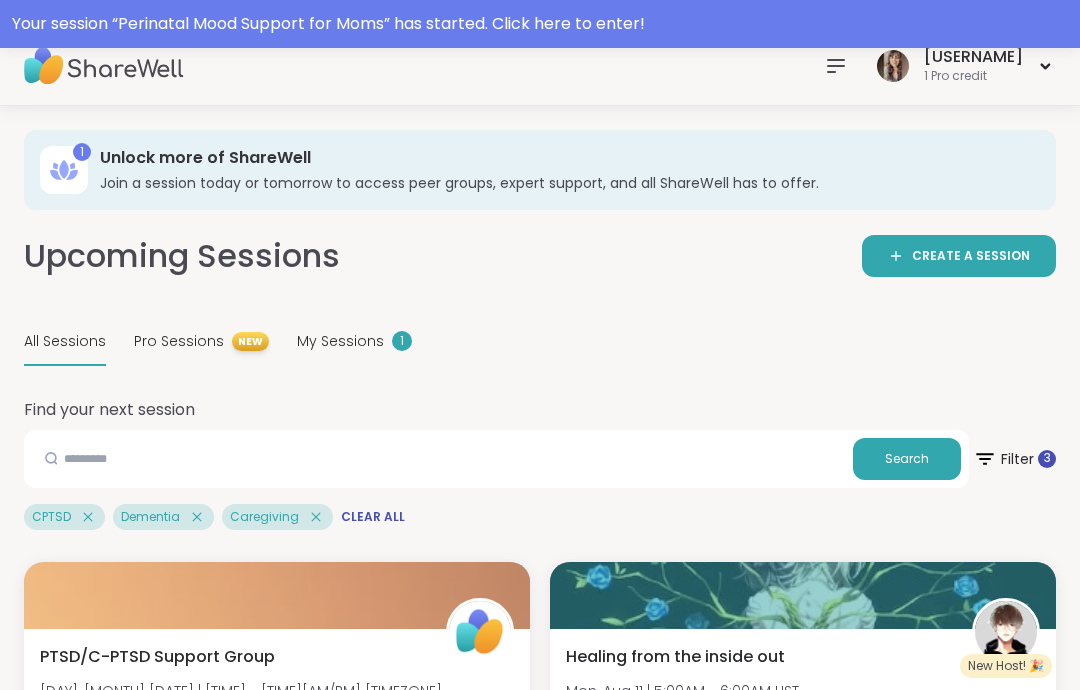 scroll, scrollTop: 0, scrollLeft: 0, axis: both 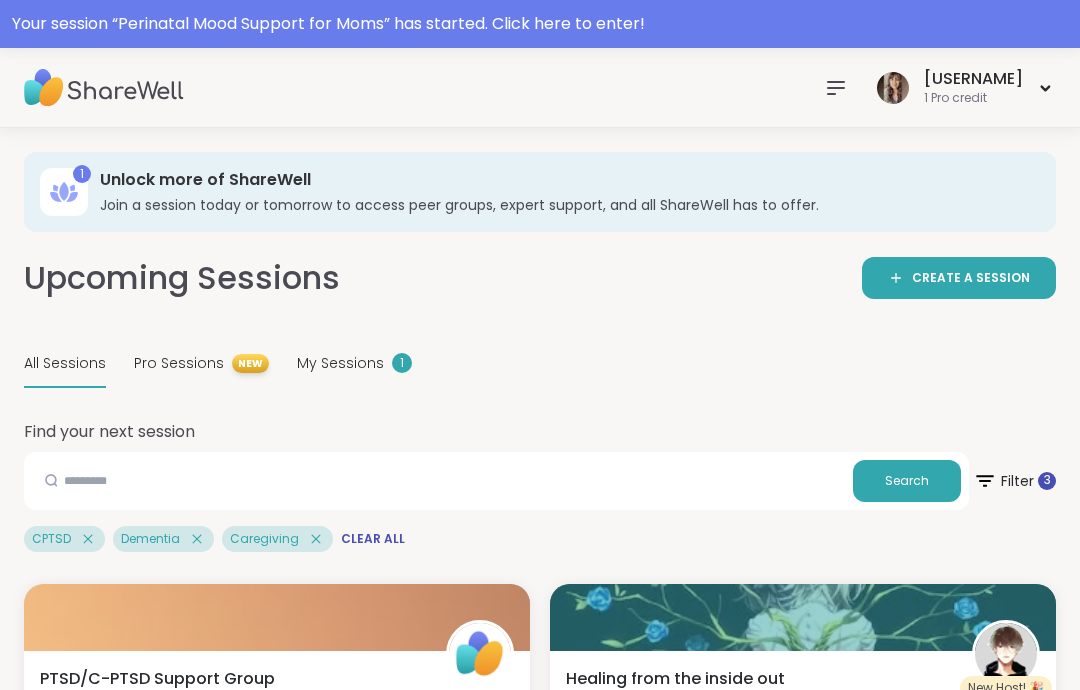 click on "Pro Sessions" at bounding box center (179, 363) 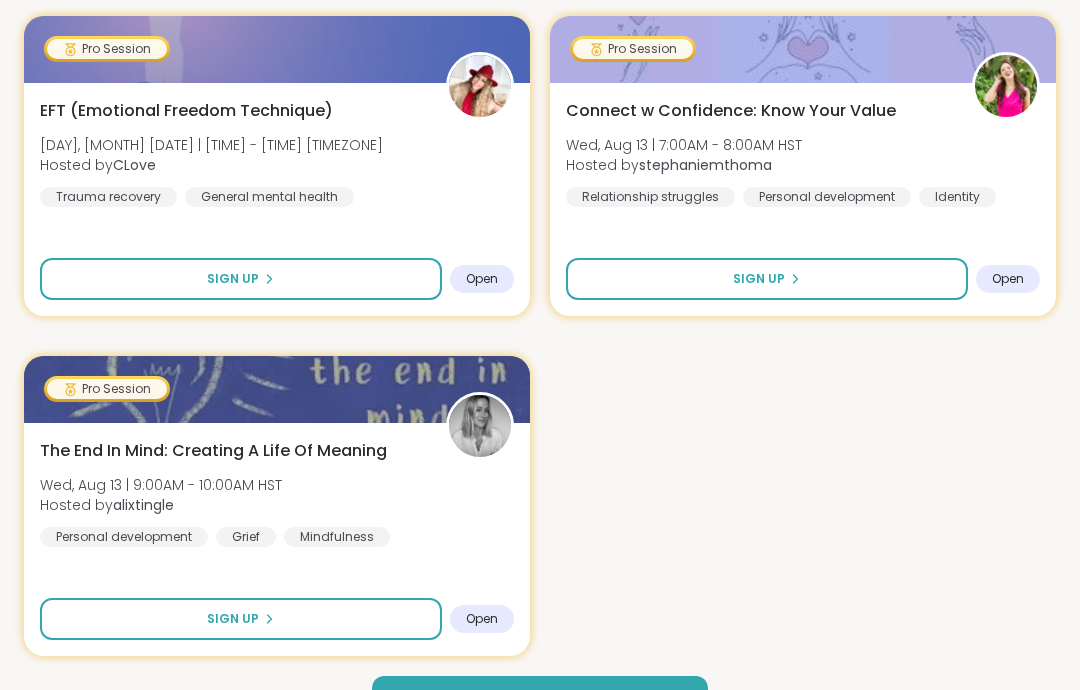 scroll, scrollTop: 4112, scrollLeft: 0, axis: vertical 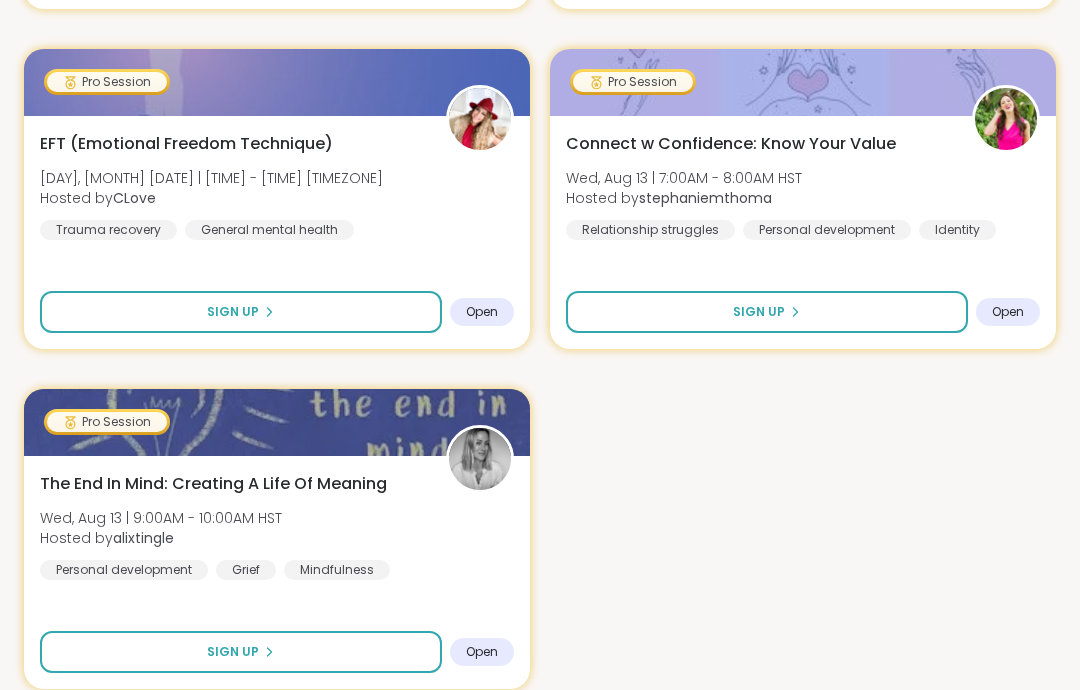 click on "Load more sessions" at bounding box center (540, 730) 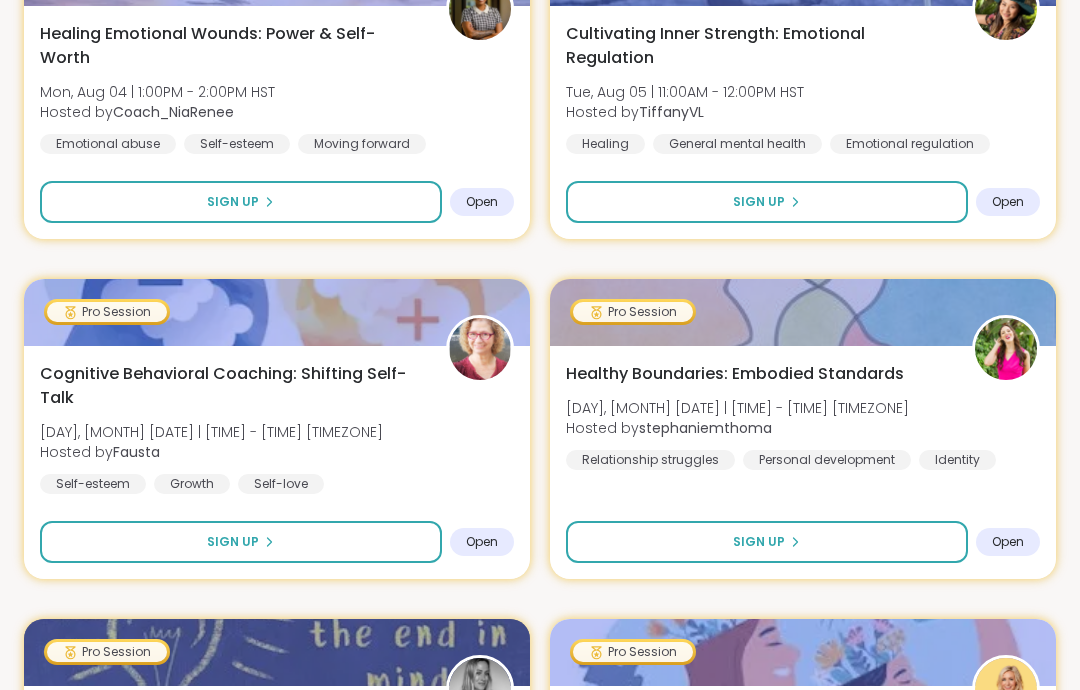 scroll, scrollTop: 0, scrollLeft: 0, axis: both 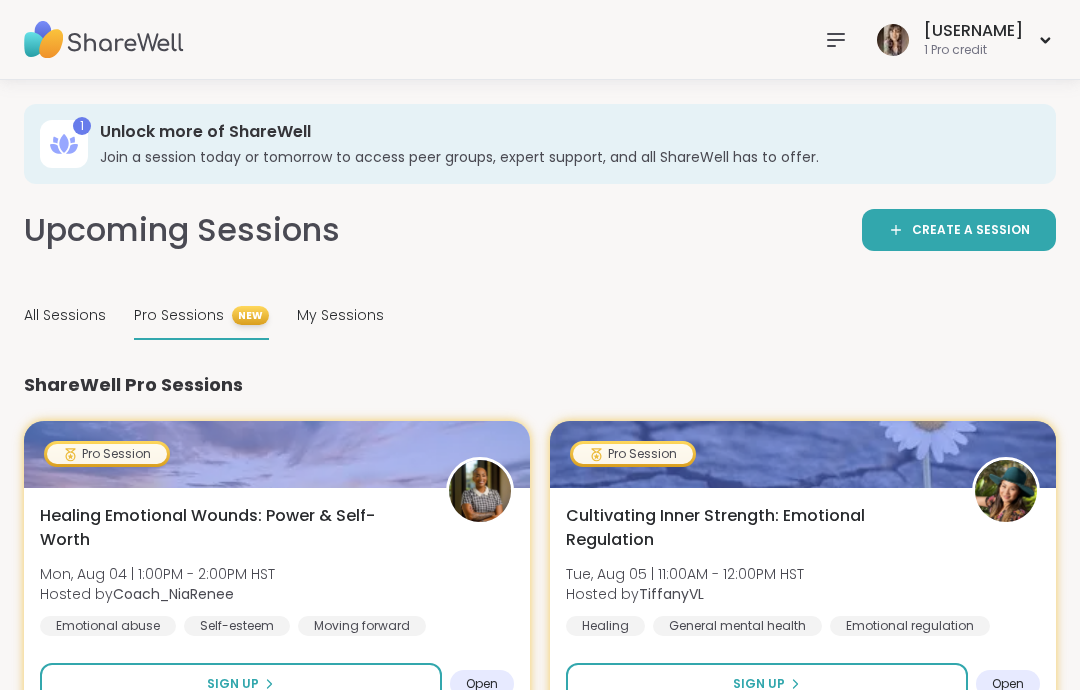 click on "All Sessions" at bounding box center [65, 315] 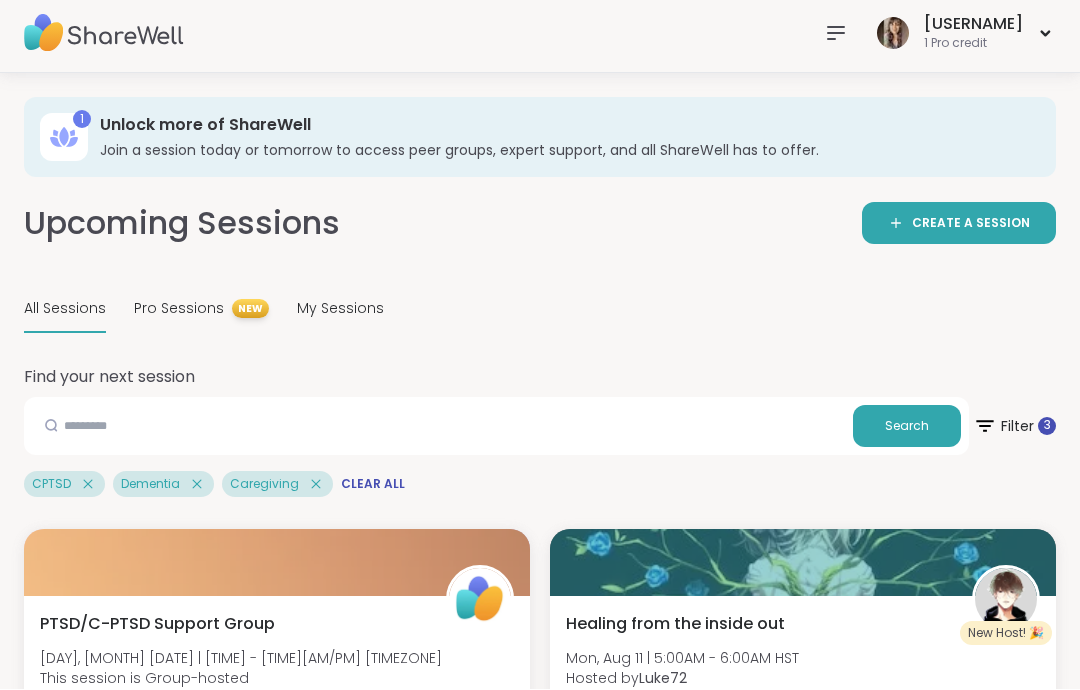 scroll, scrollTop: 7, scrollLeft: 0, axis: vertical 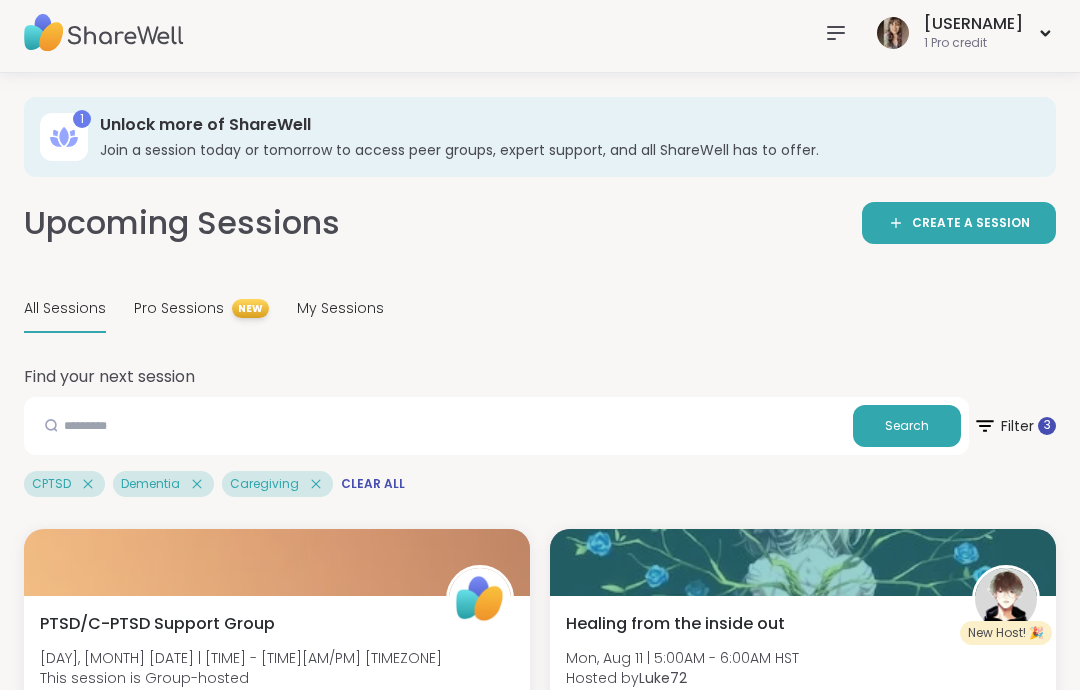 click 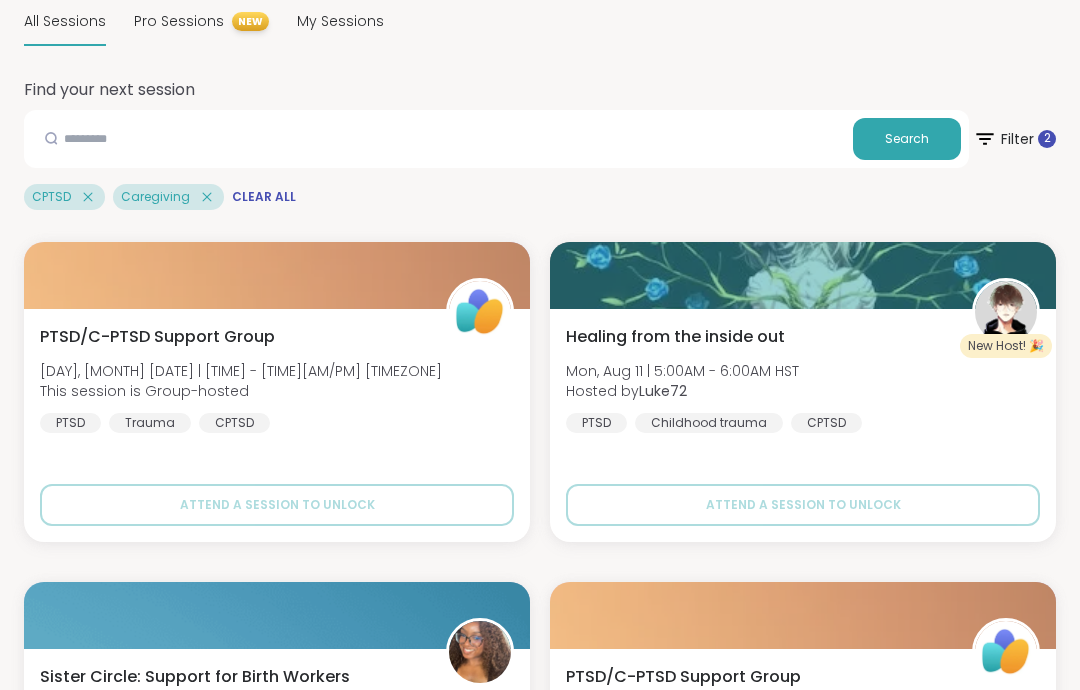 scroll, scrollTop: 294, scrollLeft: 0, axis: vertical 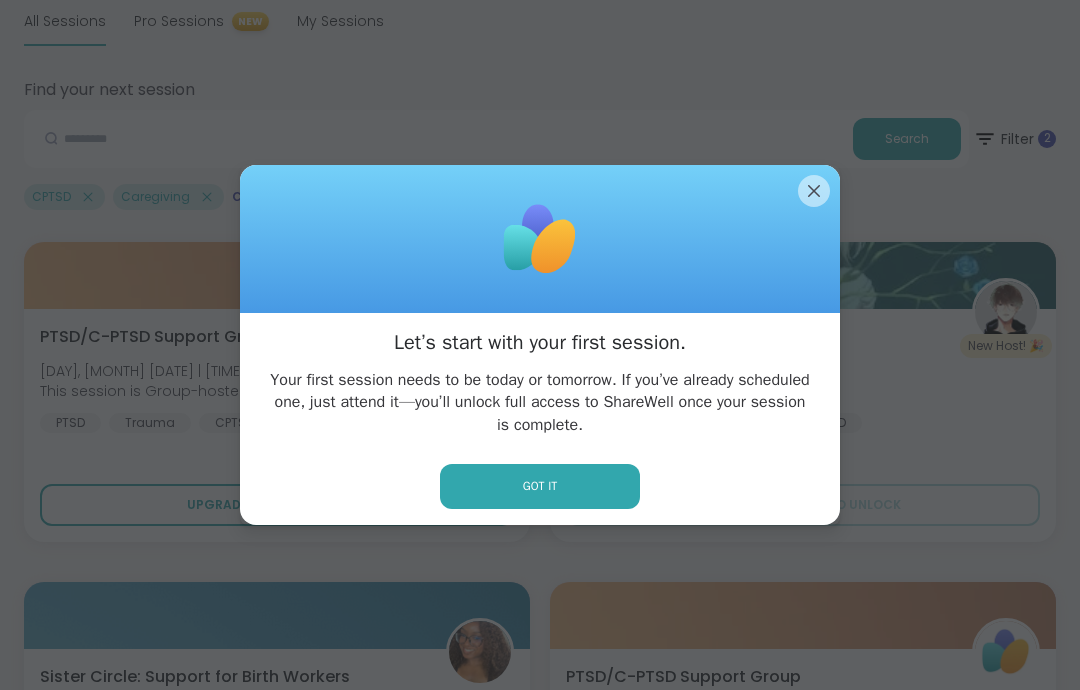 click on "Got it" at bounding box center (540, 486) 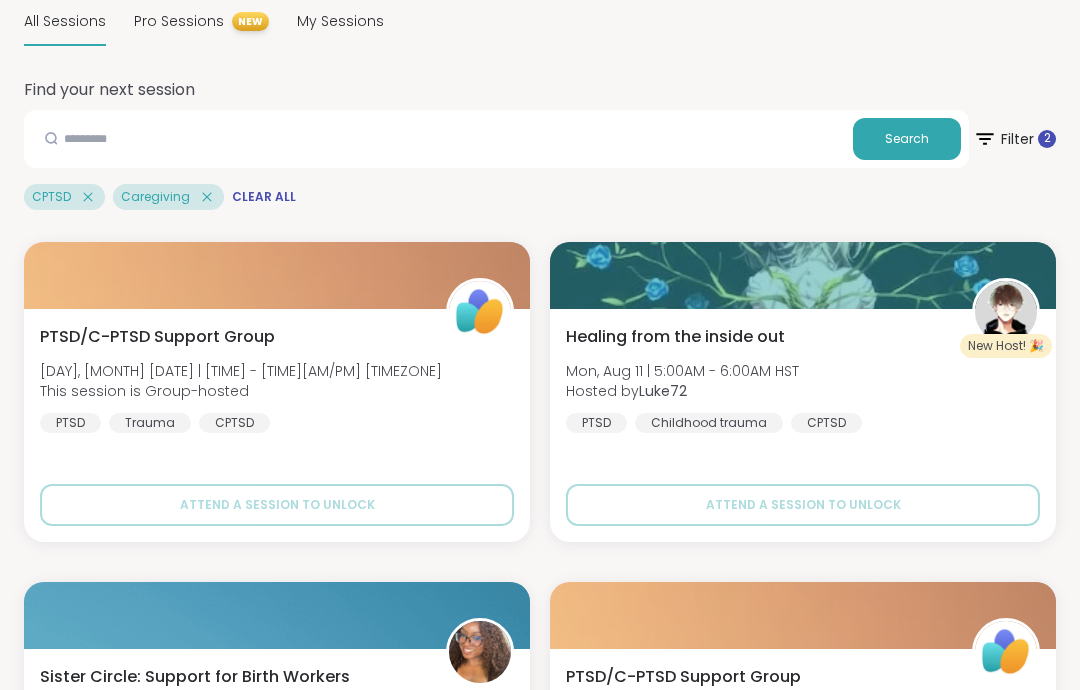 click on "2" at bounding box center [1047, 139] 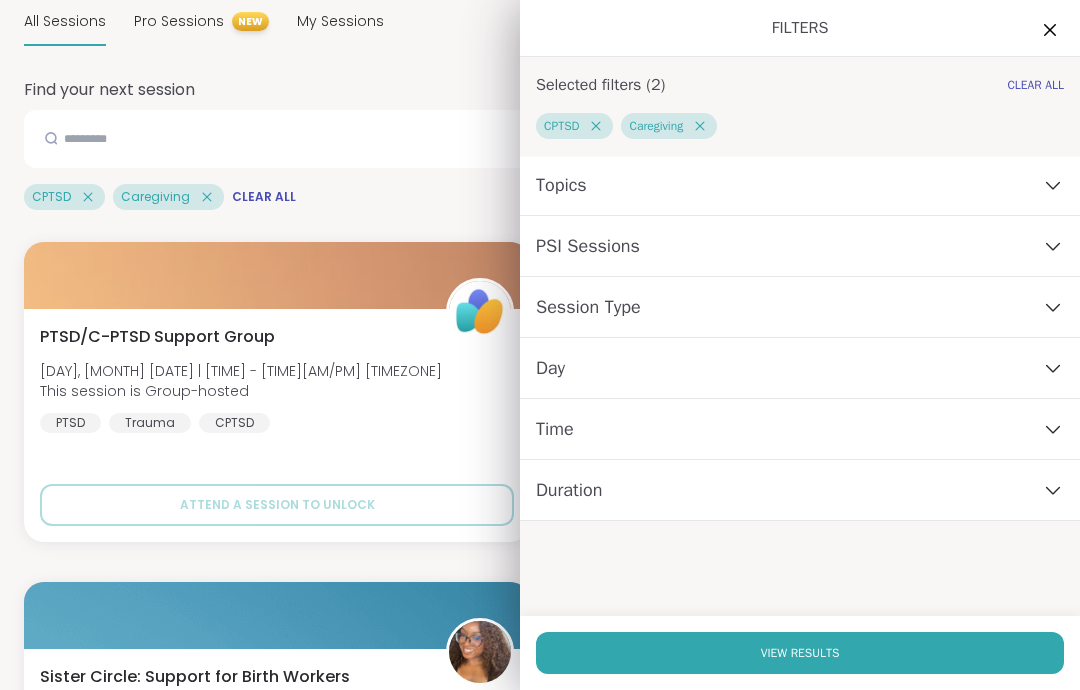 click on "Find your next session Search  Filter   2 CPTSD Caregiving Clear All PTSD/C-PTSD Support Group Sun, Aug 10 | 3:30PM - 4:30PM HST This session is Group-hosted PTSD Trauma CPTSD Attend a session to unlock New Host! 🎉 Healing from the inside out  Mon, Aug 11 | 5:00AM - 6:00AM HST Hosted by  Luke72 PTSD Childhood trauma CPTSD Attend a session to unlock Sister Circle: Support for Birth Workers Sat, Aug 16 | 3:00AM - 4:00AM HST Hosted by  BrianaJanae Career stress Caregiving General mental health Attend a session to unlock PTSD/C-PTSD Support Group Sun, Aug 17 | 3:30PM - 4:30PM HST This session is Group-hosted PTSD Trauma CPTSD Attend a session to unlock New Host! 🎉 Healing from the inside out  Mon, Aug 18 | 5:00AM - 6:00AM HST Hosted by  Luke72 PTSD Childhood trauma CPTSD Attend a session to unlock PTSD/C-PTSD Support Group Sun, Aug 24 | 3:30PM - 4:30PM HST This session is Group-hosted PTSD Trauma CPTSD Attend a session to unlock New Host! 🎉 Healing from the inside out  Hosted by  Luke72 PTSD CPTSD" at bounding box center (540, 1840) 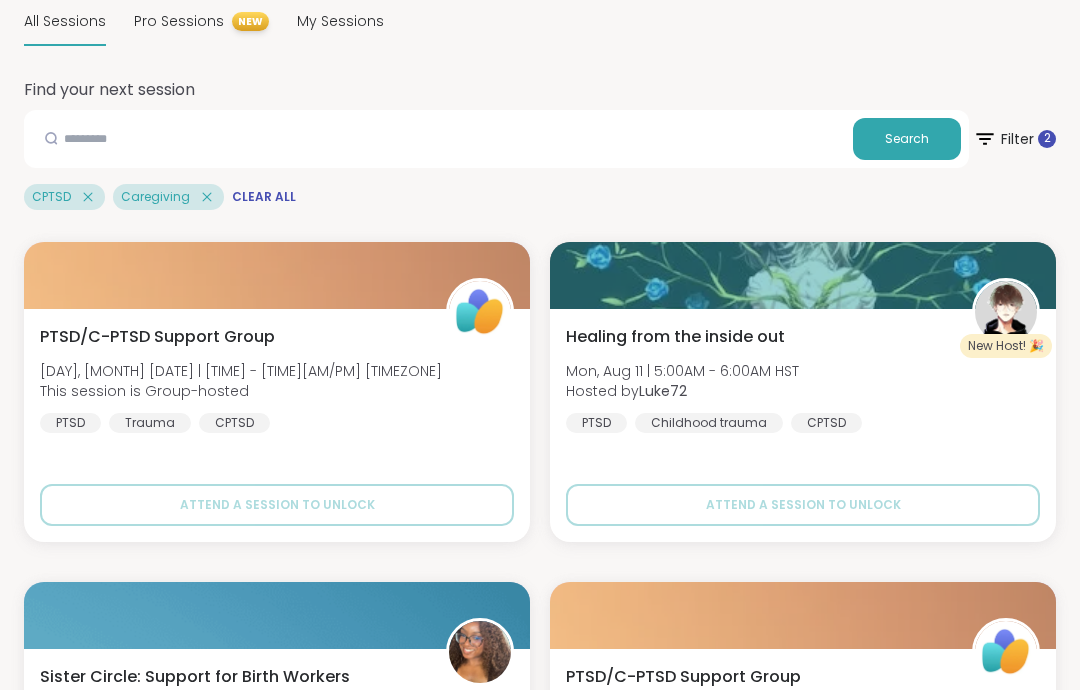 click on "PTSD/C-PTSD Support Group Sun, Aug 10 | 3:30PM - 4:30PM HST This session is Group-hosted PTSD Trauma CPTSD" at bounding box center (277, 379) 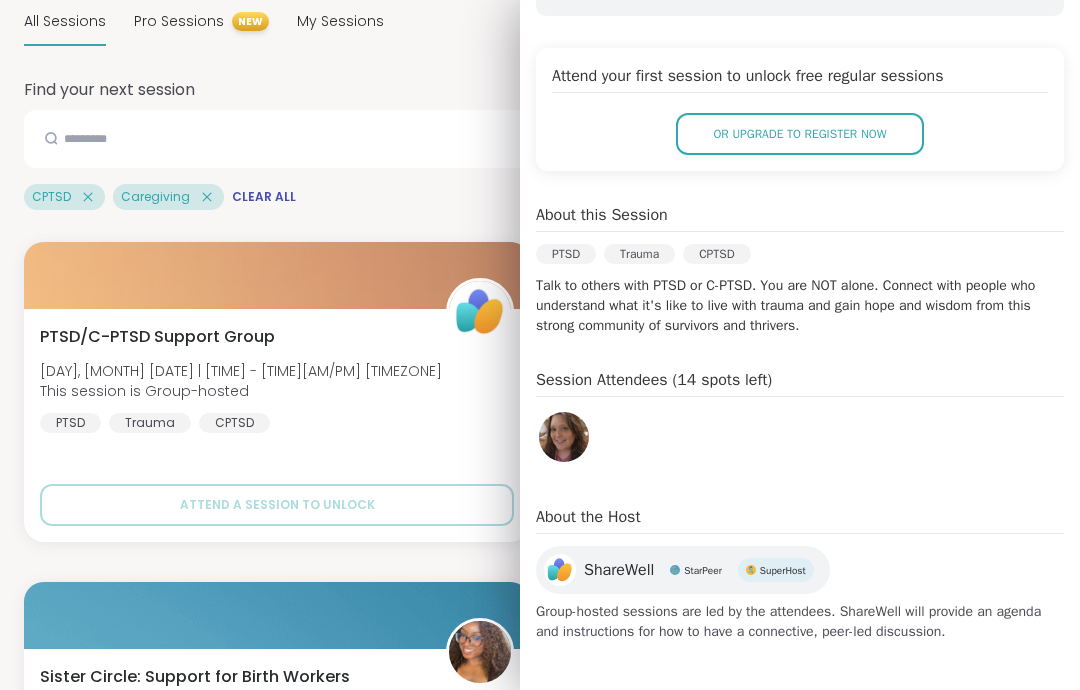 scroll, scrollTop: 374, scrollLeft: 0, axis: vertical 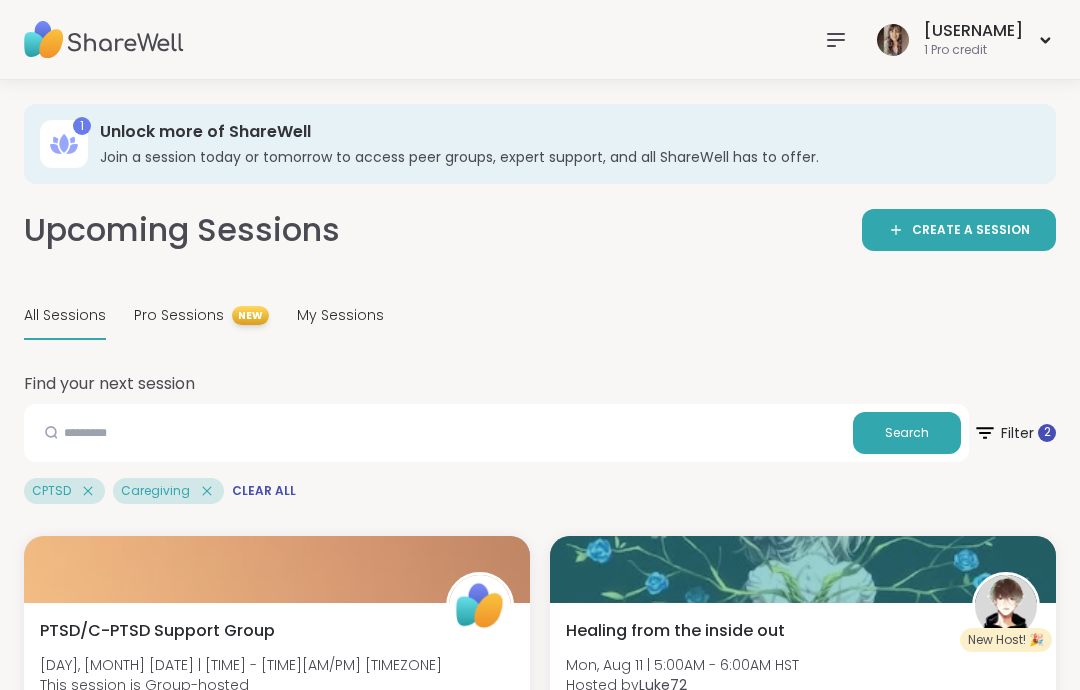 click on "Join a session today or tomorrow to access peer groups, expert support, and all ShareWell has to offer." at bounding box center (564, 157) 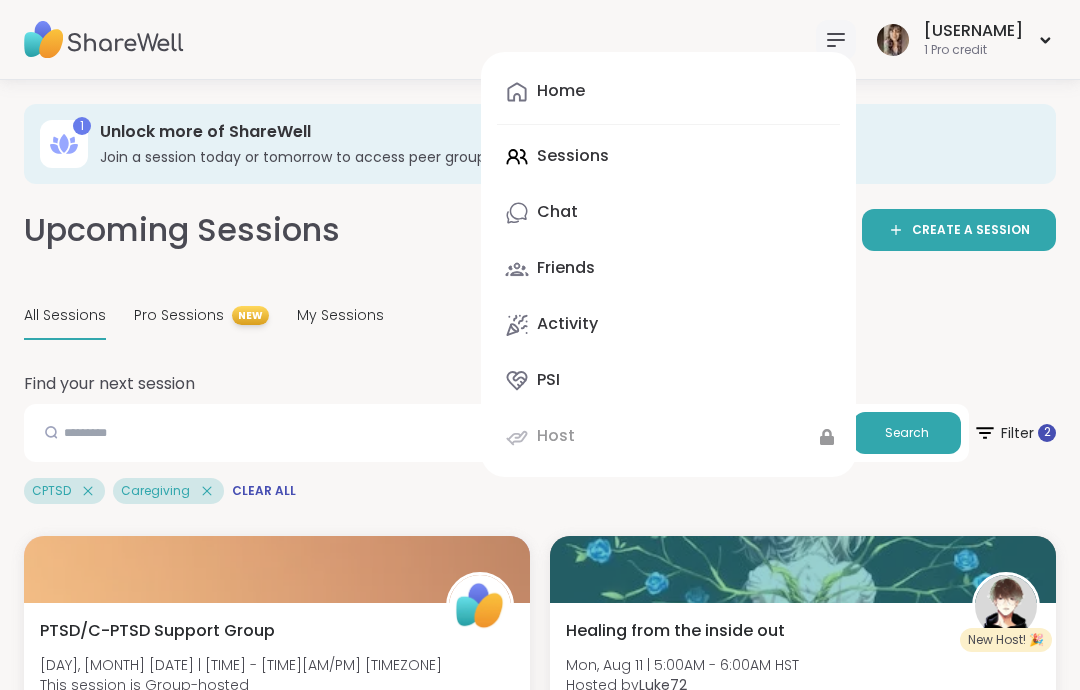 click on "Activity" at bounding box center (668, 325) 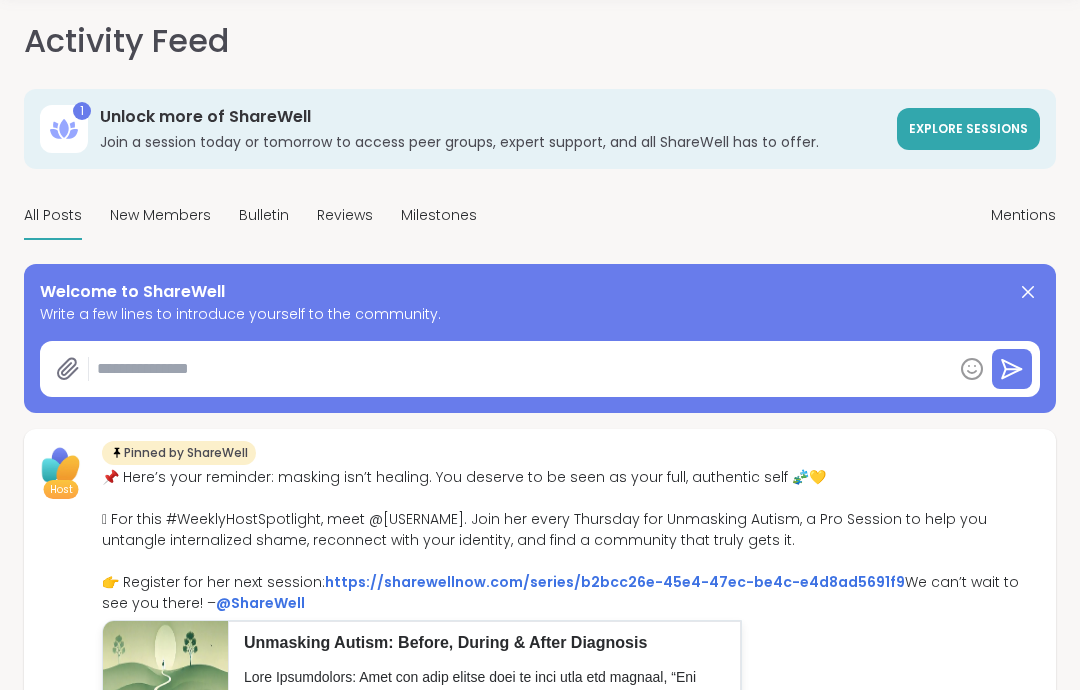 scroll, scrollTop: 87, scrollLeft: 0, axis: vertical 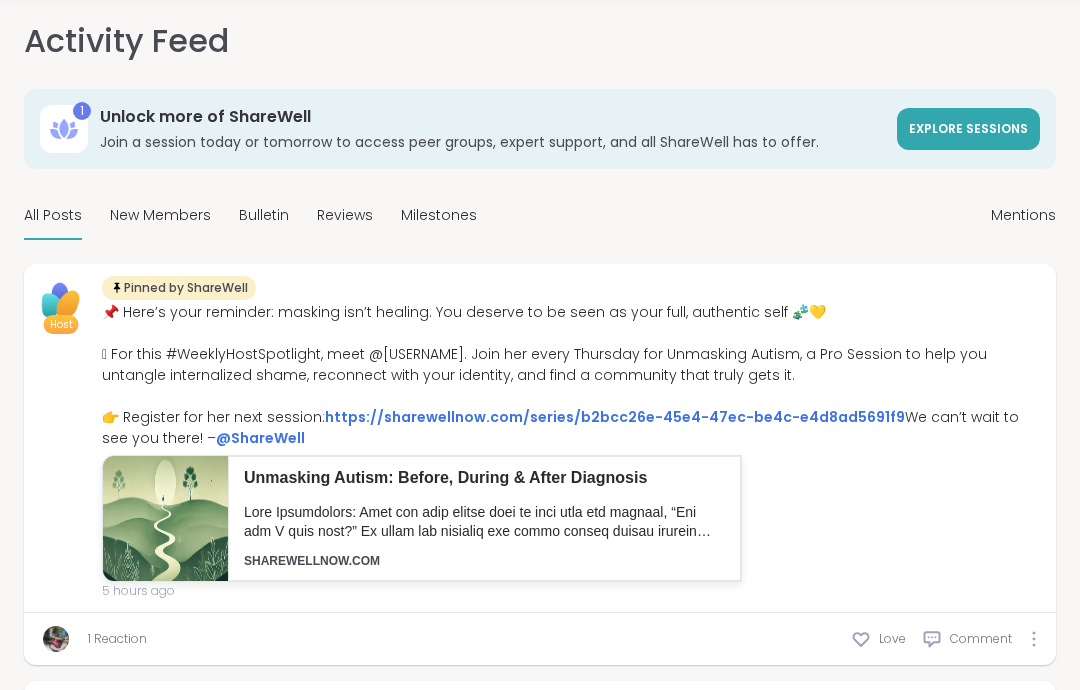 click on "Mentions" at bounding box center (1023, 215) 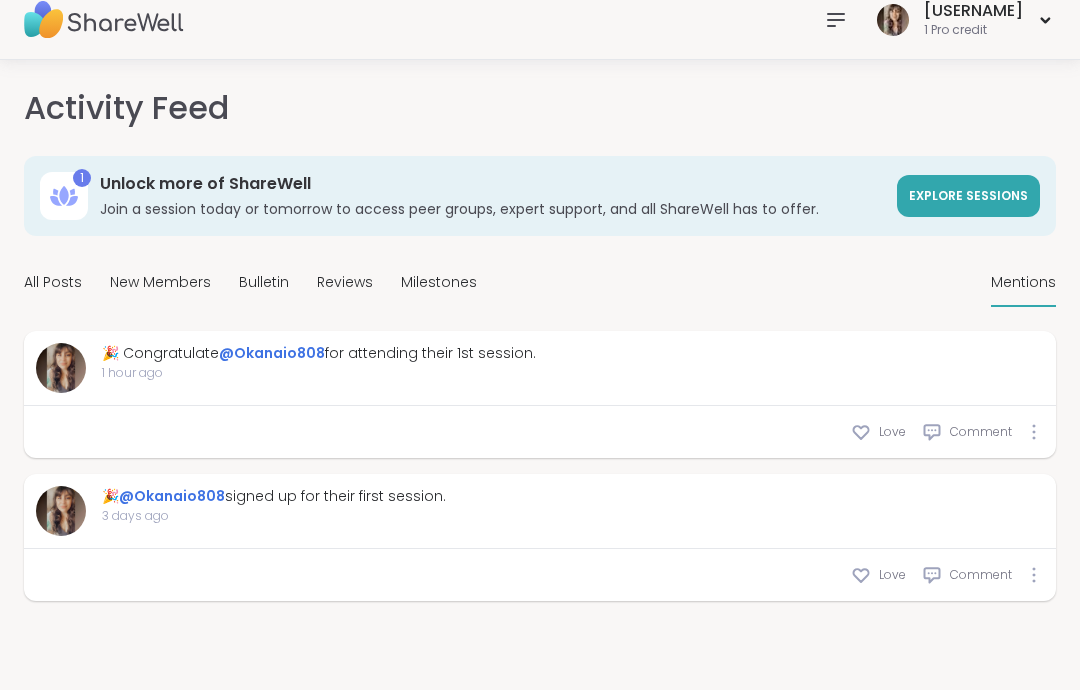 scroll, scrollTop: 20, scrollLeft: 0, axis: vertical 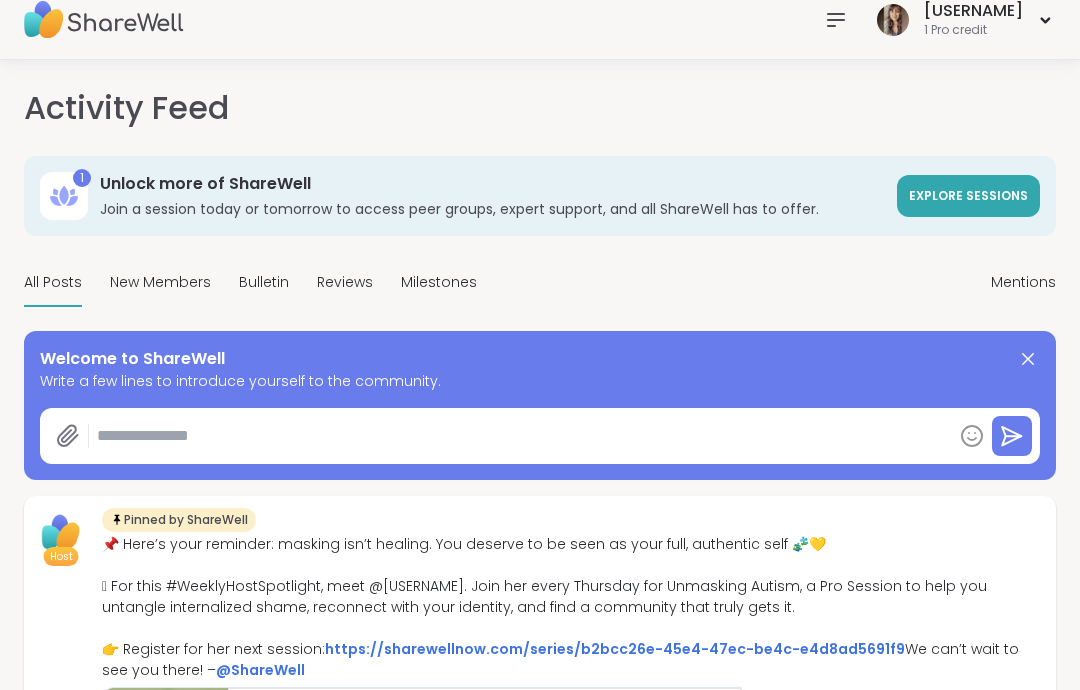click on "Milestones" at bounding box center [439, 282] 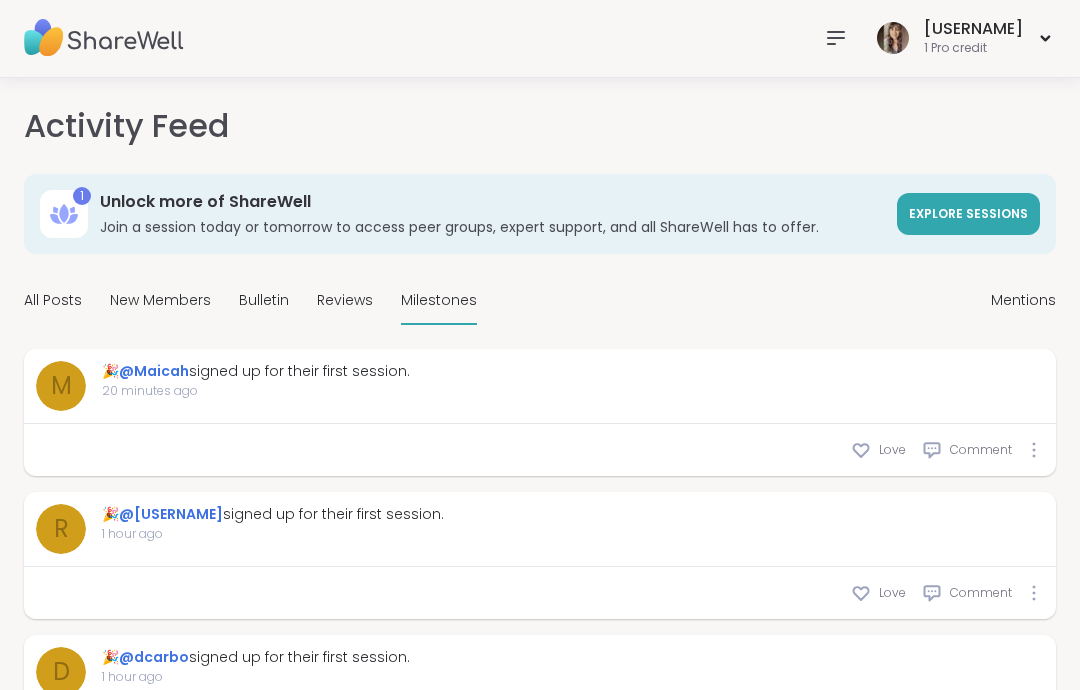 scroll, scrollTop: 0, scrollLeft: 0, axis: both 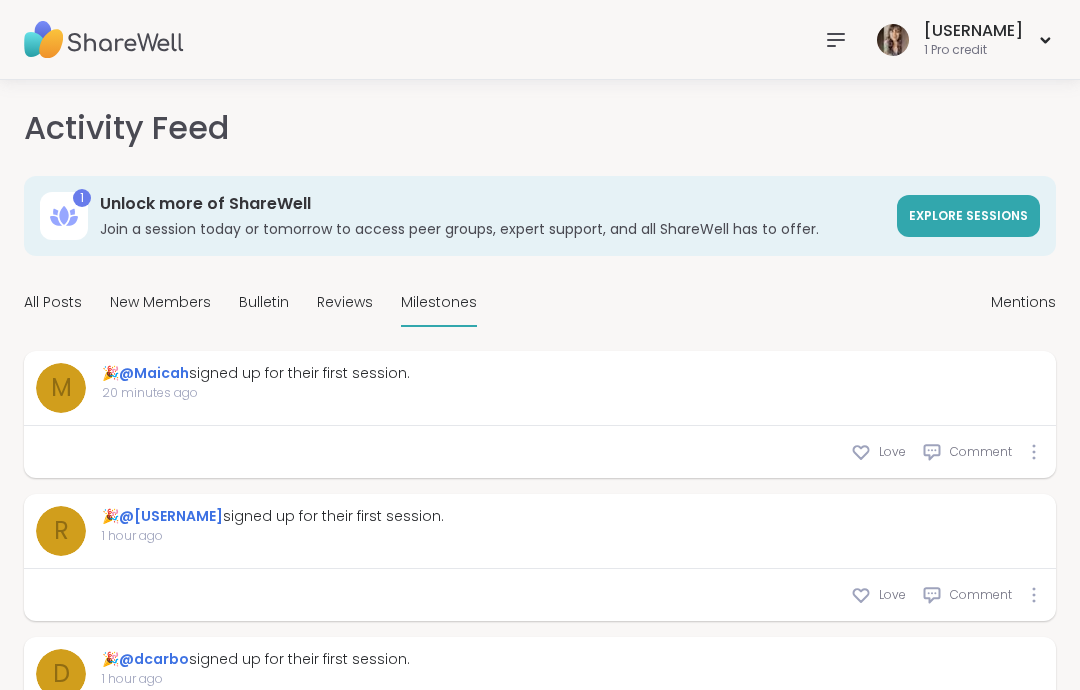 click on "All Posts" at bounding box center [53, 303] 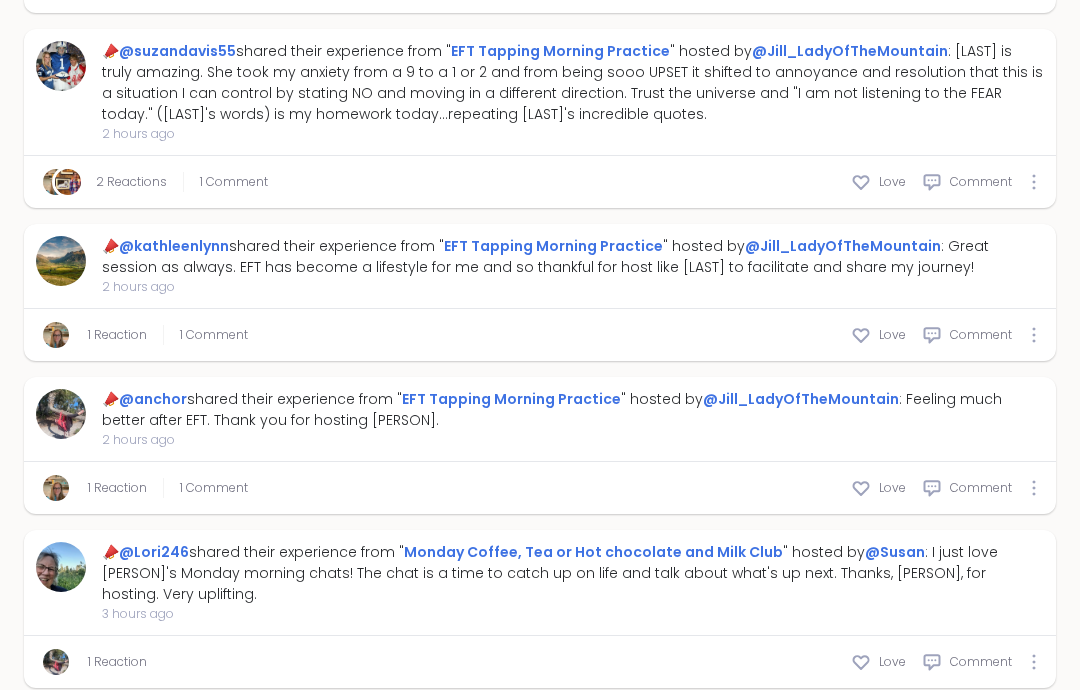 scroll, scrollTop: 3586, scrollLeft: 0, axis: vertical 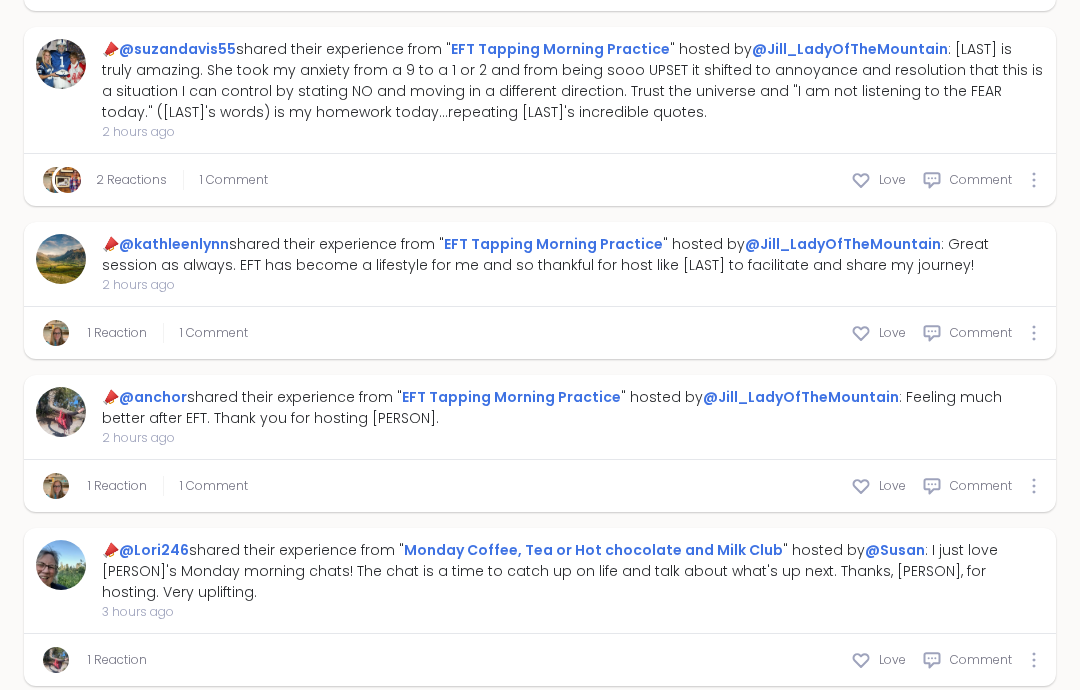 type on "*" 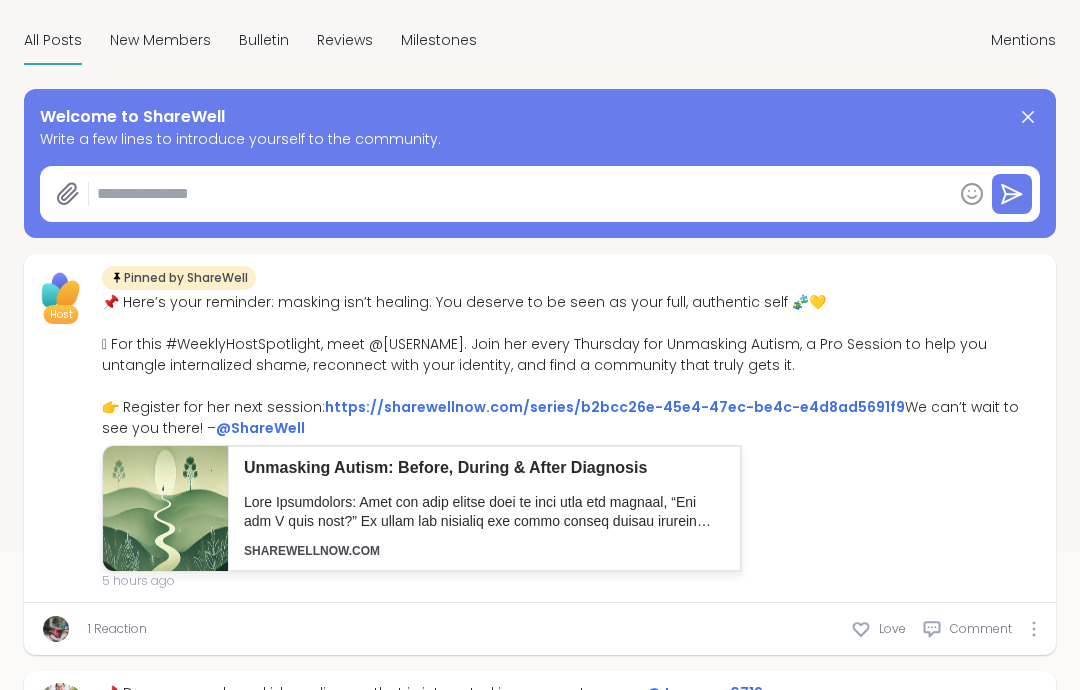 scroll, scrollTop: 0, scrollLeft: 0, axis: both 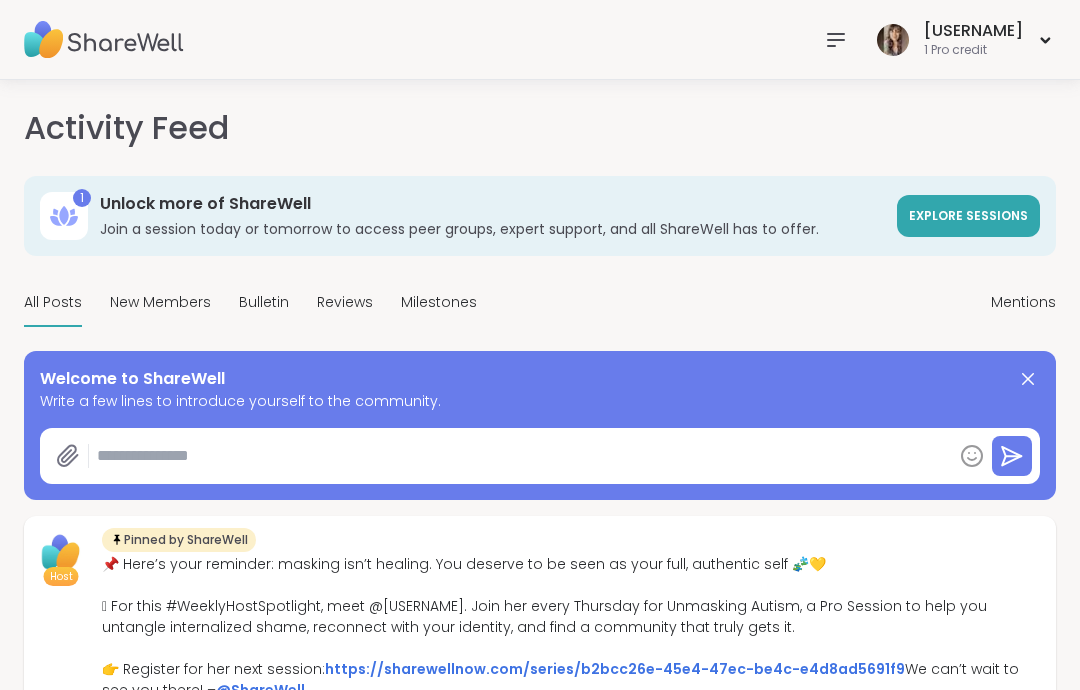 click at bounding box center [520, 456] 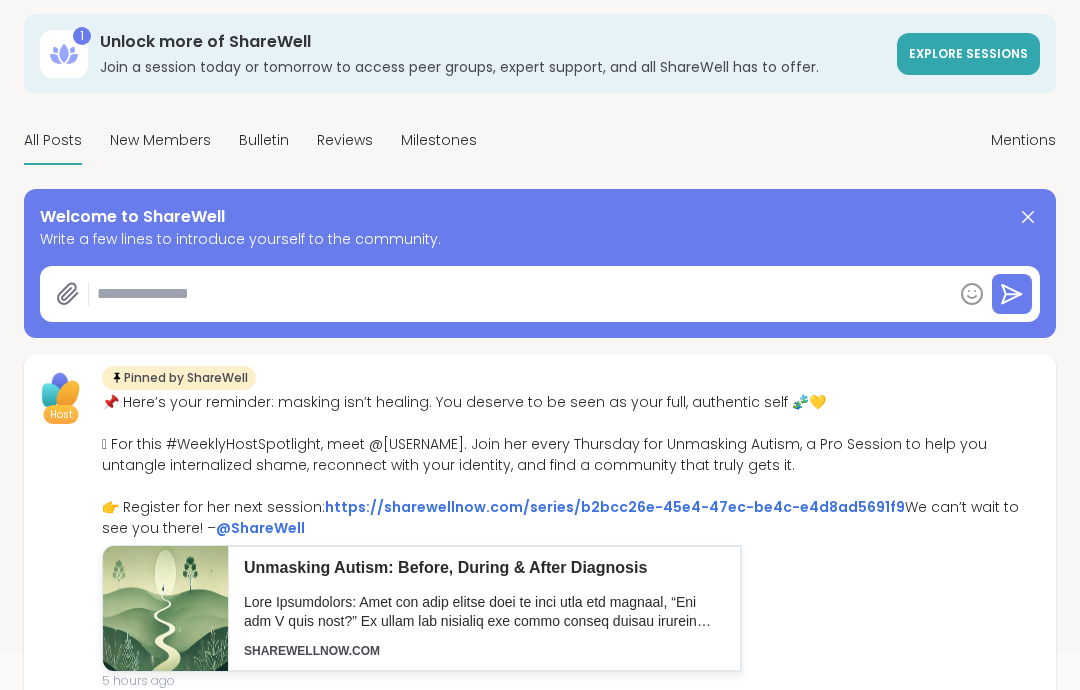 scroll, scrollTop: 0, scrollLeft: 0, axis: both 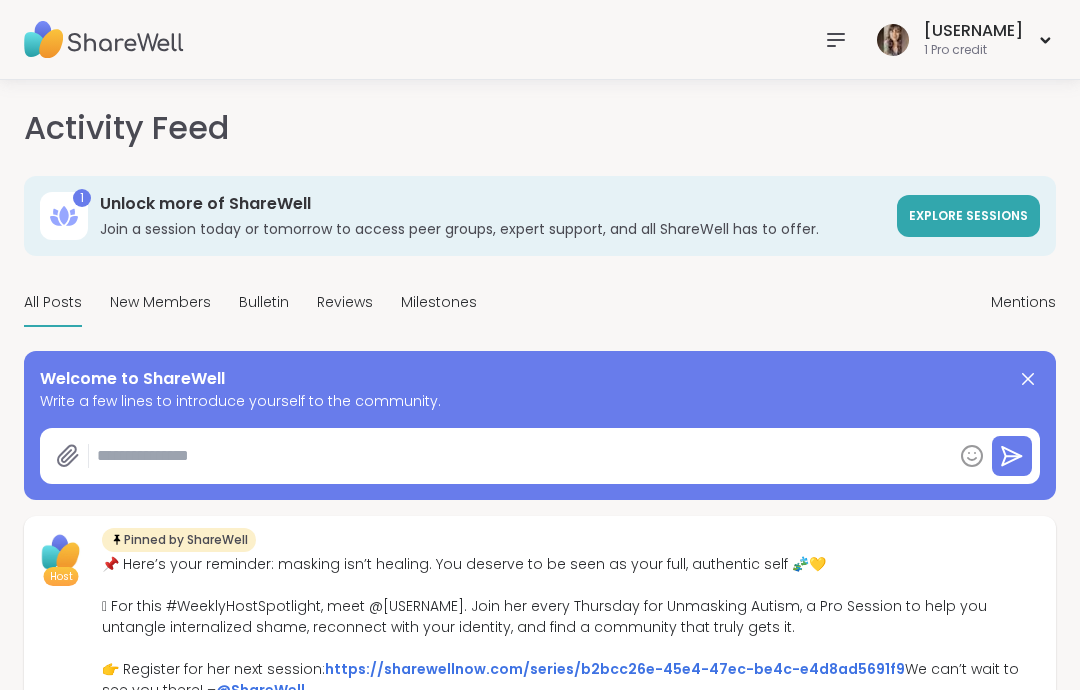 click on "[USERNAME]" at bounding box center (973, 31) 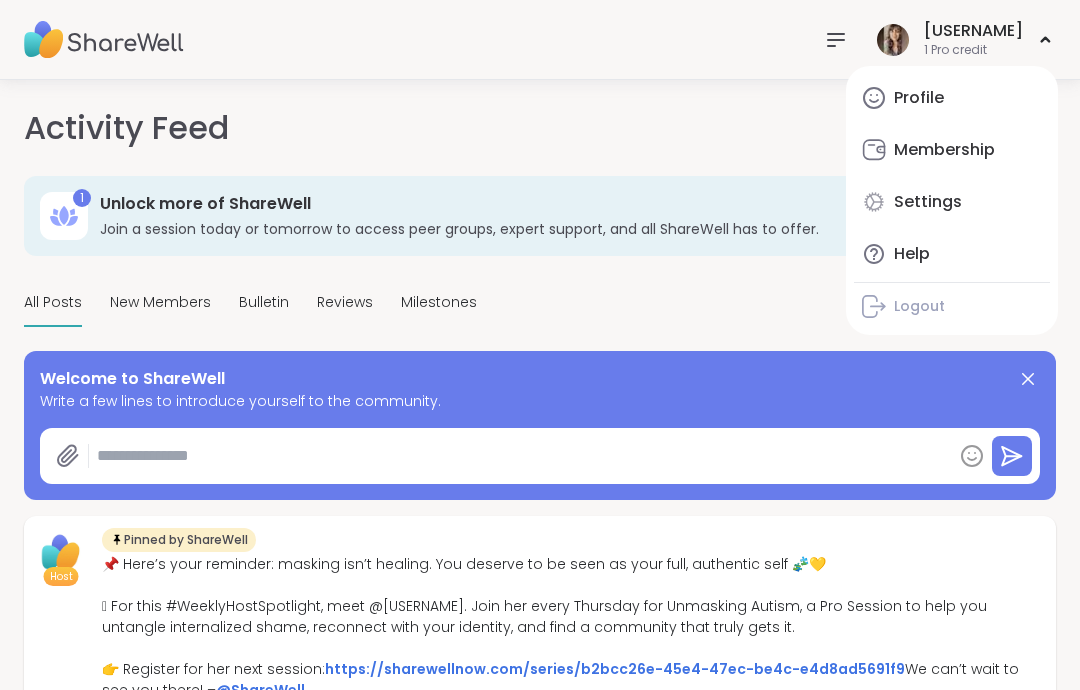 click on "Membership" at bounding box center [944, 150] 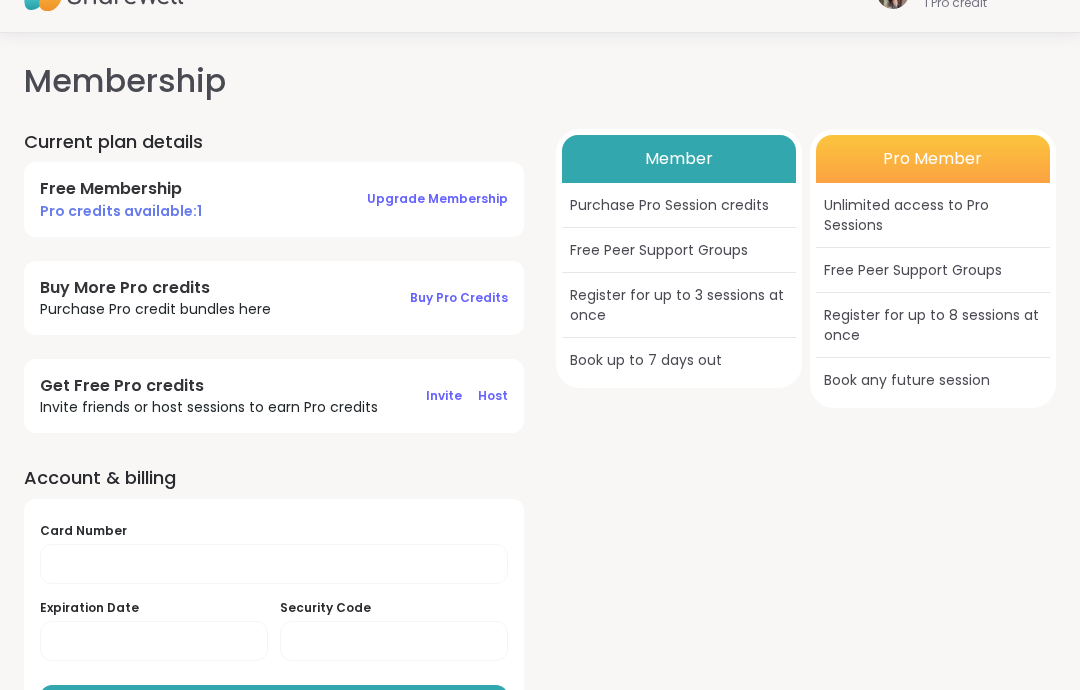 scroll, scrollTop: 0, scrollLeft: 0, axis: both 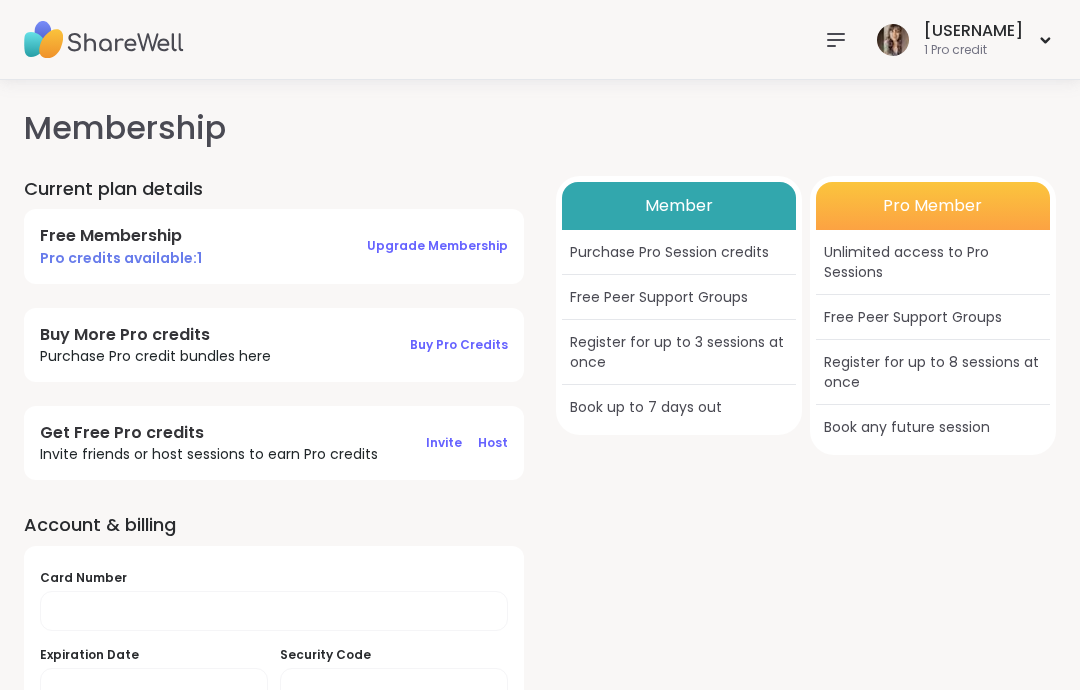 click on "Okanaio808 1 Pro credit" at bounding box center [964, 39] 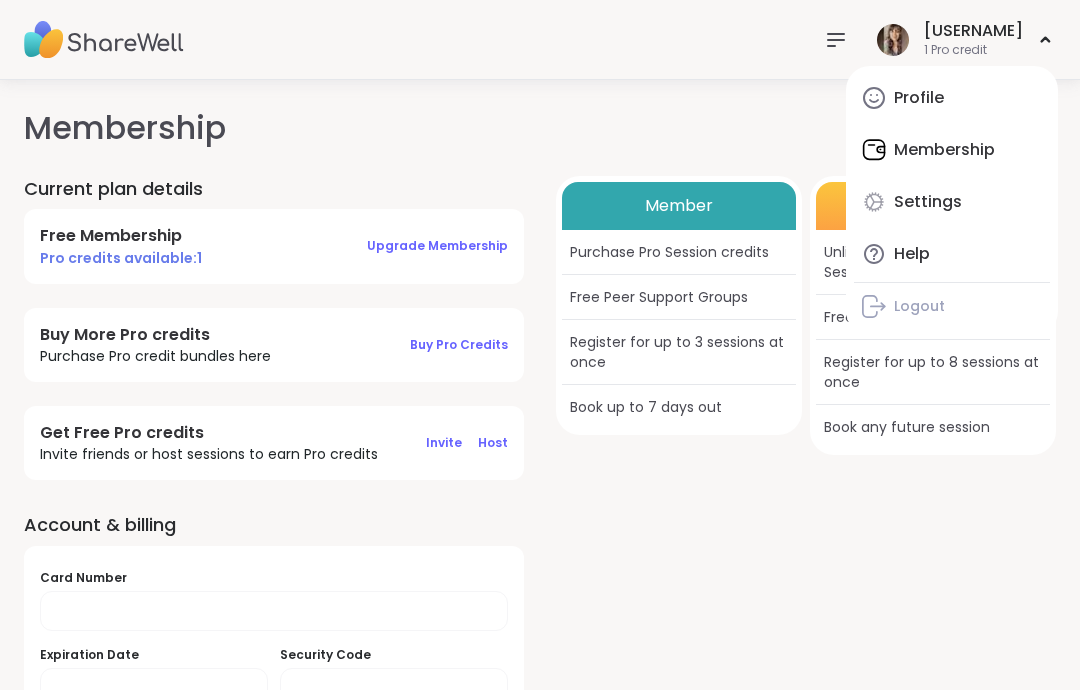 click at bounding box center (104, 40) 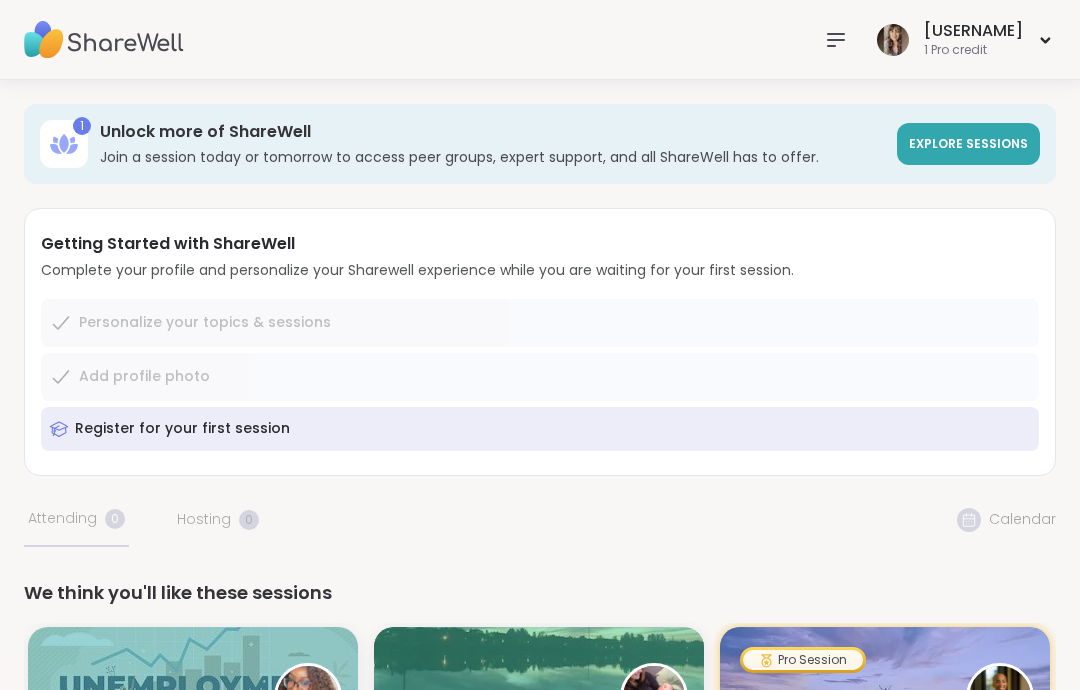 click on "Register for your first session" at bounding box center (540, 429) 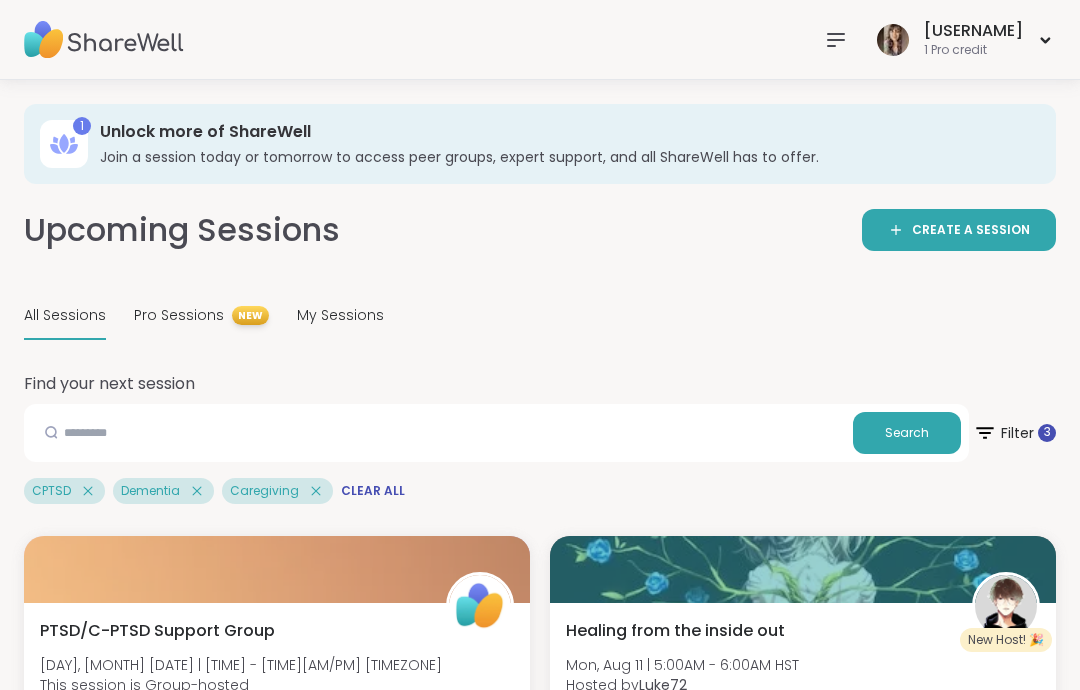 click on "Find your next session Search  Filter   3 CPTSD Dementia Caregiving Clear All" at bounding box center [540, 438] 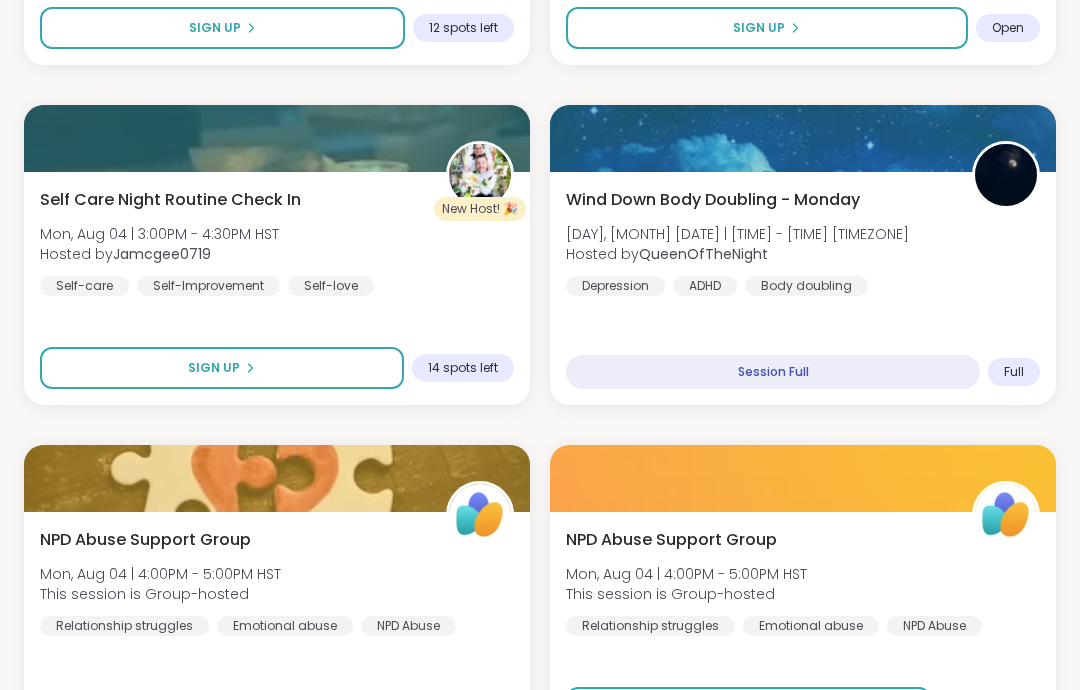 scroll, scrollTop: 4130, scrollLeft: 0, axis: vertical 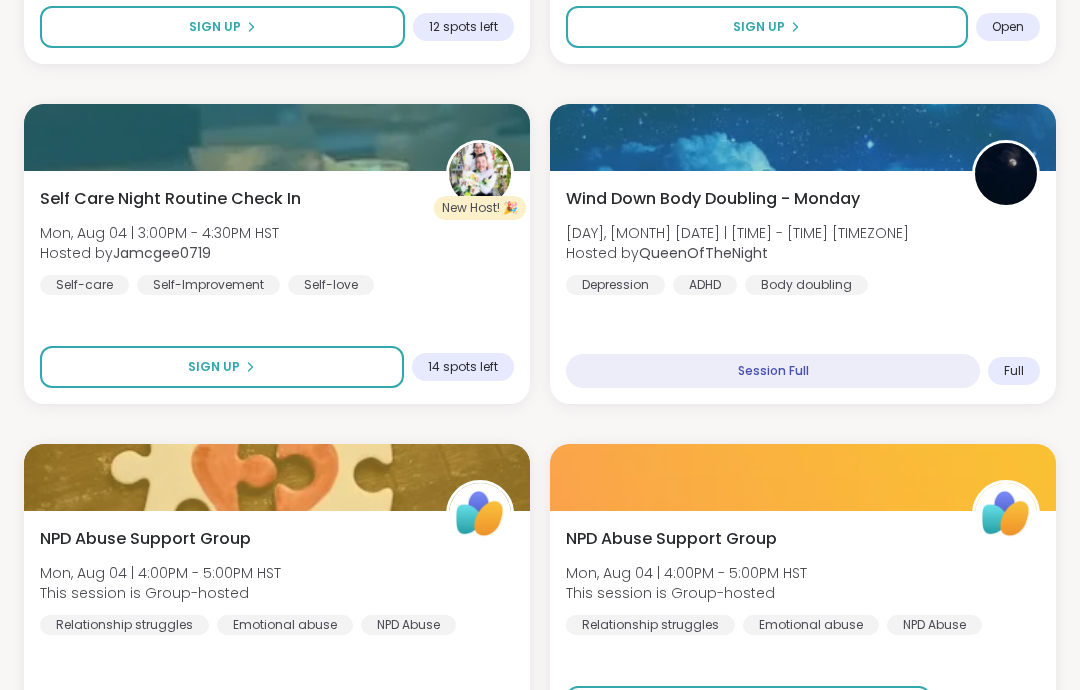 click on "NPD Abuse Support Group Mon, Aug 04 | 4:00PM - 5:00PM HST This session is Group-hosted Relationship struggles Emotional abuse NPD Abuse" at bounding box center (277, 581) 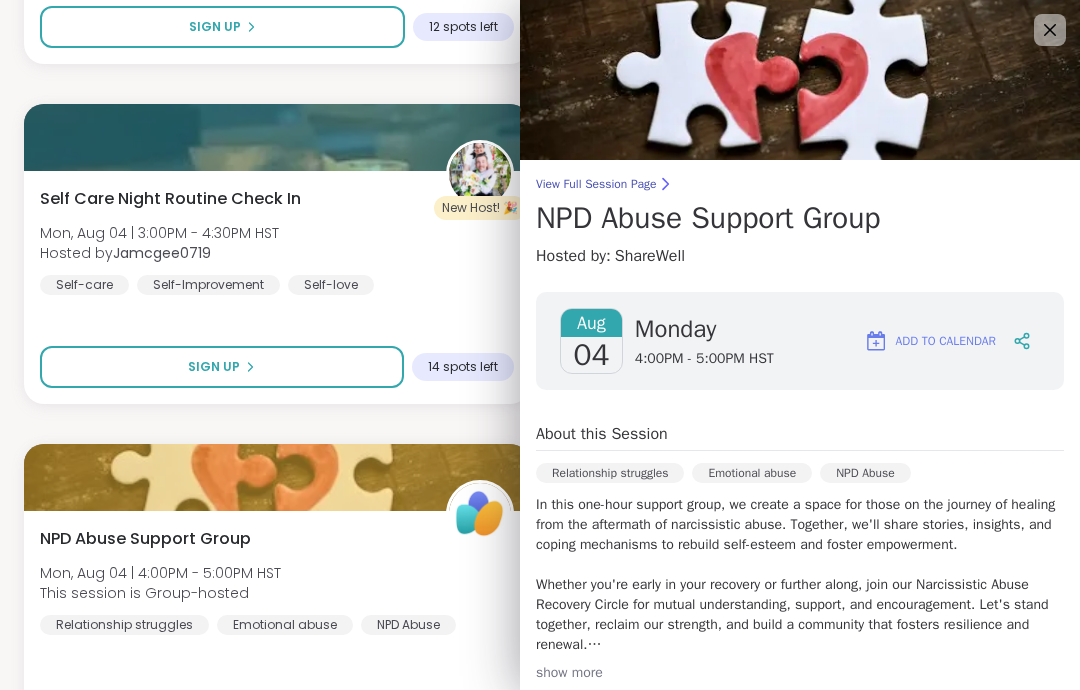 click on "In this one-hour support group, we create a space for those on the journey of healing from the aftermath of narcissistic abuse. Together, we'll share stories, insights, and coping mechanisms to rebuild self-esteem and foster empowerment.
Whether you're early in your recovery or further along, join our Narcissistic Abuse Recovery Circle for mutual understanding, support, and encouragement. Let's stand together, reclaim our strength, and build a community that fosters resilience and renewal.
This is a NEW ShareWell Group-hosted session. In lieu of a dedicated host, the group will be guided by a standard agenda and a warm community collectively steering the session's course. This BONUS session will not count towards your credit limits." at bounding box center (800, 575) 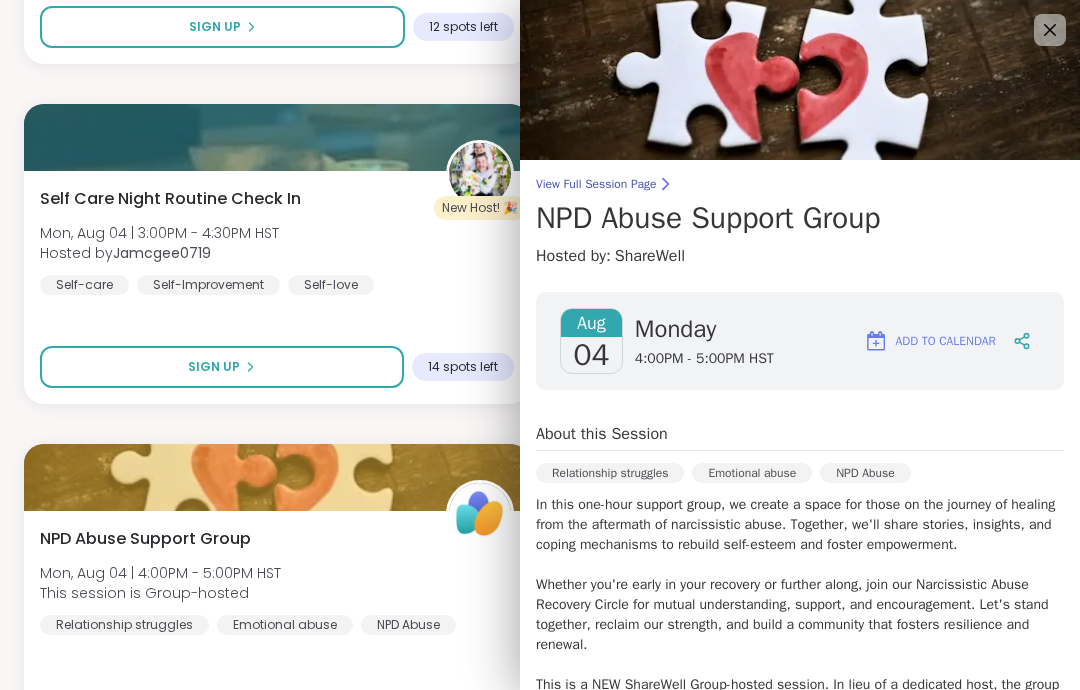 click at bounding box center [800, 80] 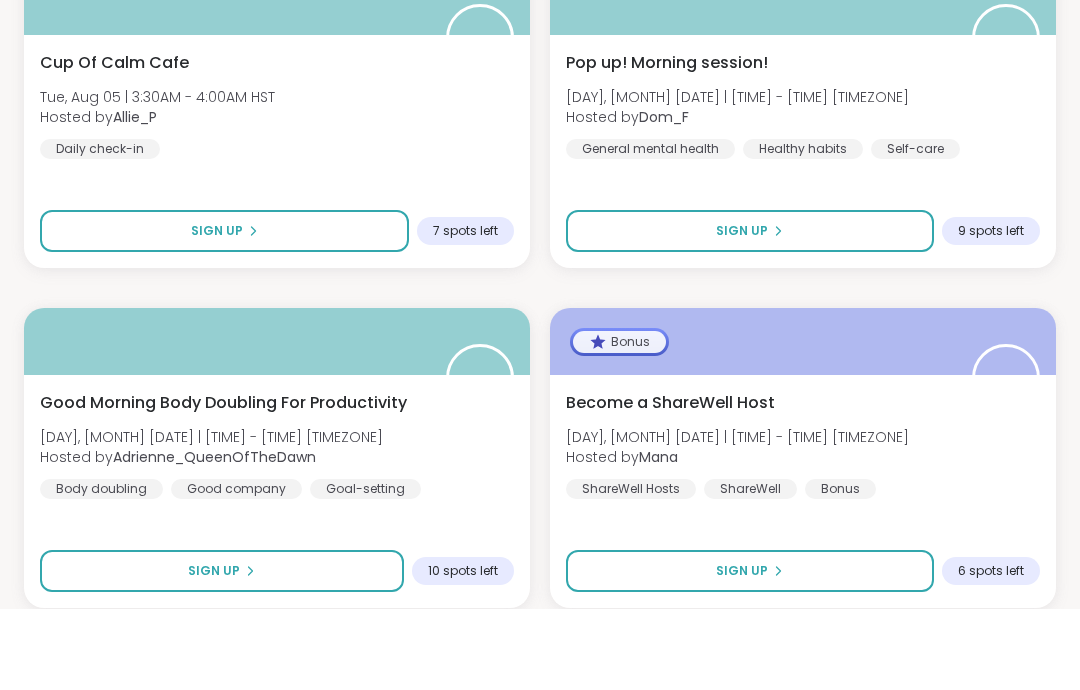 scroll, scrollTop: 5965, scrollLeft: 0, axis: vertical 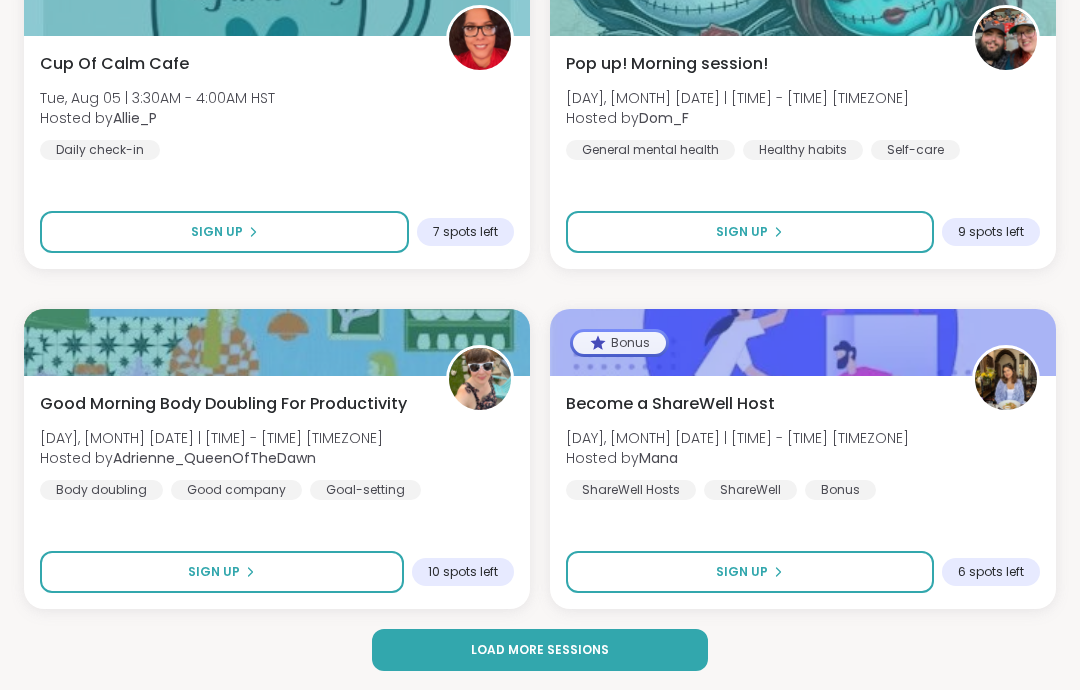click on "Load more sessions" at bounding box center [540, 650] 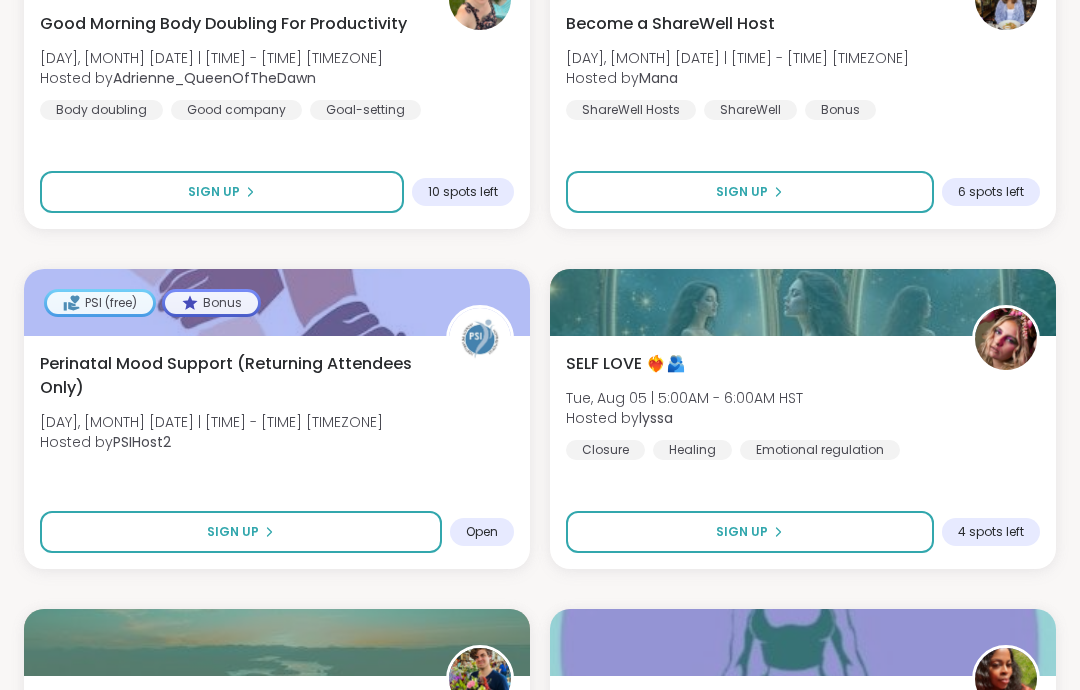 scroll, scrollTop: 6345, scrollLeft: 0, axis: vertical 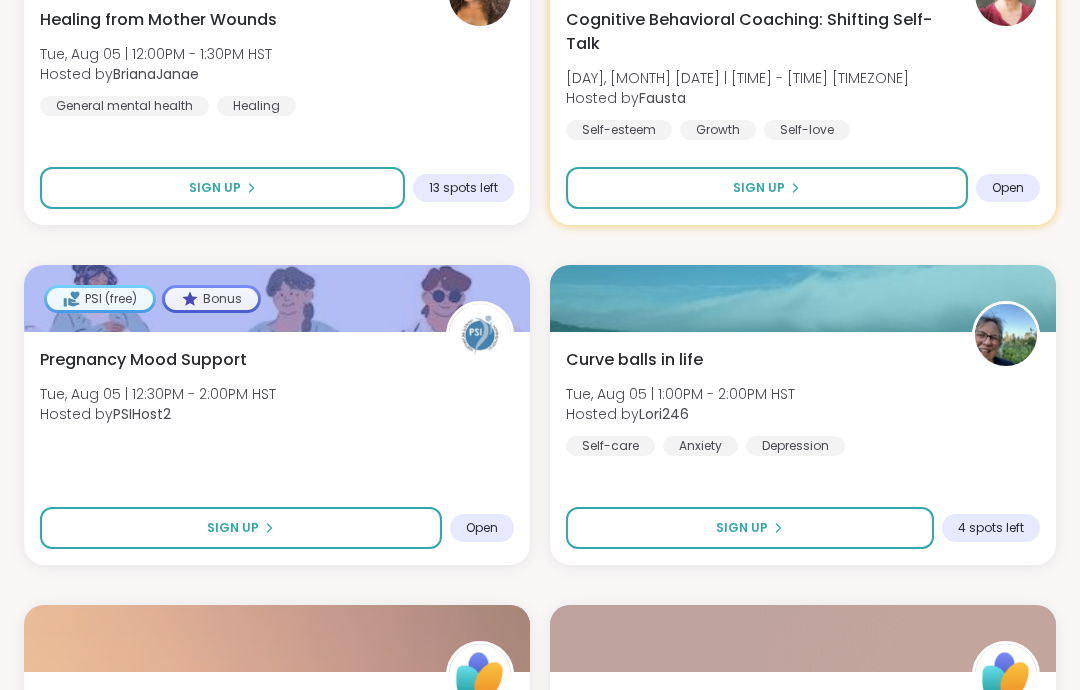 click on "Tue, Aug 05 | 12:30PM - 2:00PM HST" at bounding box center (158, 394) 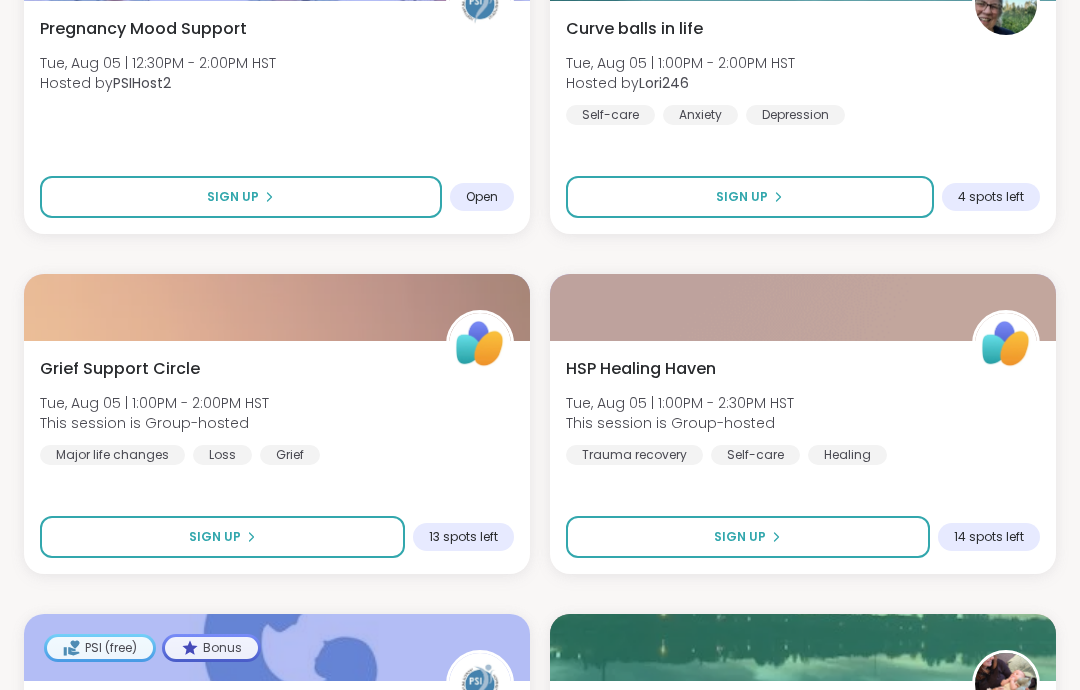 scroll, scrollTop: 9507, scrollLeft: 0, axis: vertical 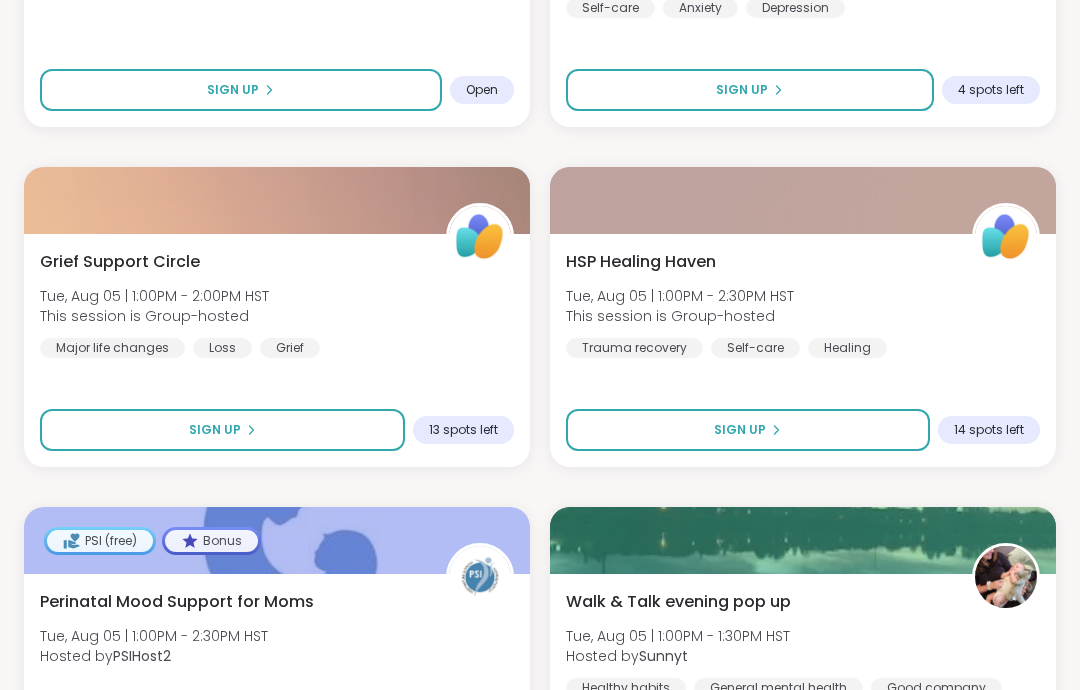click on "HSP Healing Haven Tue, Aug 05 | 1:00PM - 2:30PM HST This session is Group-hosted Trauma recovery Self-care Healing" at bounding box center (803, 304) 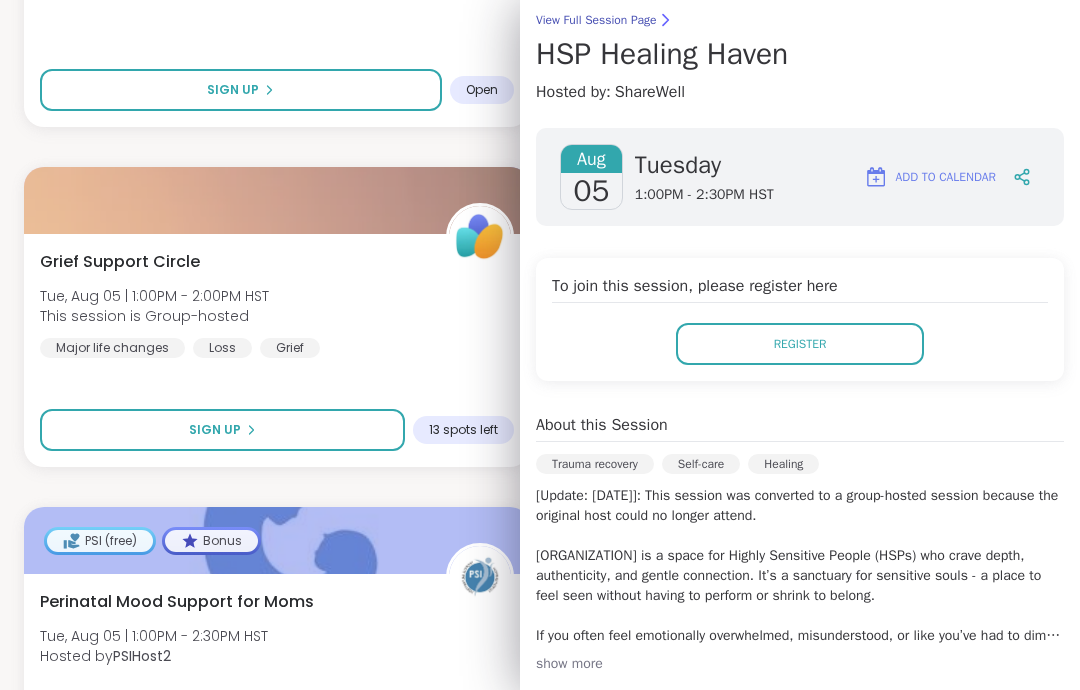 scroll, scrollTop: 166, scrollLeft: 0, axis: vertical 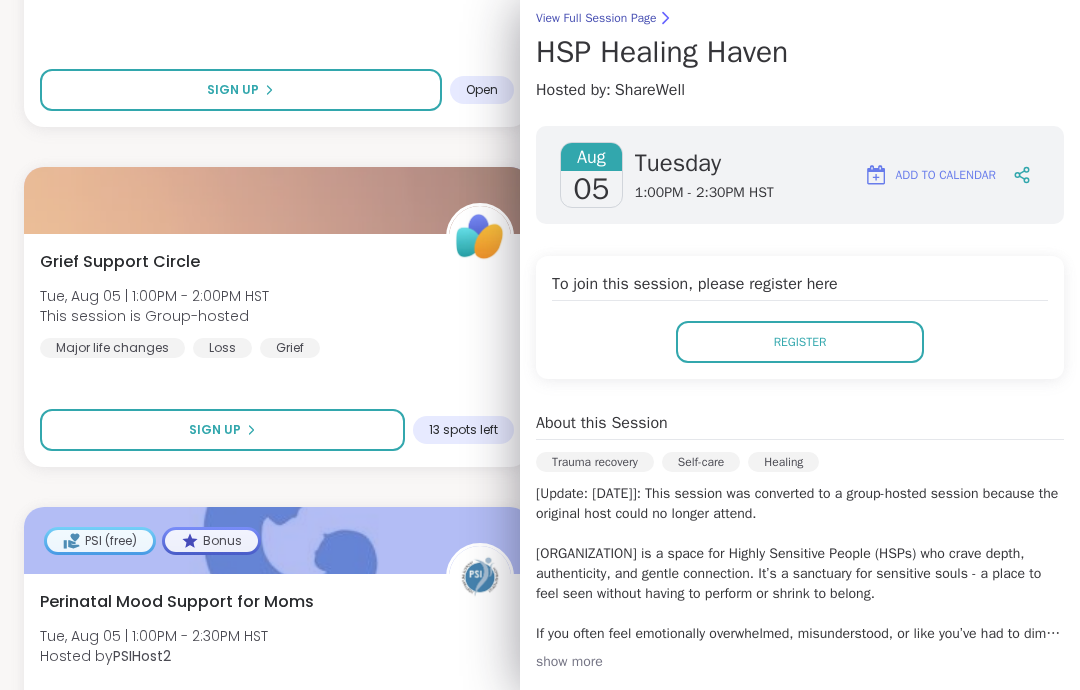 click on "Anxiety Support Circle Mon, Aug 04 | 9:00AM - 10:00AM HST This session is Group-hosted Healing General mental health Anxiety SESSION LIVE Body Doubling For Productivity - Monday Mon, Aug 04 | 9:30AM - 11:00AM HST Hosted by  QueenOfTheNight Depression ADHD Body doubling SESSION LIVE Somatic Exercises for nervous system regulation Mon, Aug 04 | 10:00AM - 11:00AM HST Hosted by  CharityRoss Chronic pain management Emotional regulation Breathwork Session Full Full Relaxing Breathwork Mon, Aug 04 | 10:30AM - 11:00AM HST Hosted by  CharIotte Breathwork Healthy habits Self-care Session Full Full Relaxing with Friends: Birthday Edition! Mon, Aug 04 | 11:00AM - 12:30PM HST Hosted by  AmberWolffWizard Life events General mental health Good company Session Full Full PSI (free) Bonus Bipolar Support for Perinatal People Mon, Aug 04 | 11:30AM - 1:00PM HST Hosted by  PSIHost2 Sign Up Open Unemployed and Empowered Mon, Aug 04 | 12:00PM - 1:00PM HST Hosted by  BrianaJanae General mental health Anxiety Career stress Sign Up" at bounding box center [540, -2913] 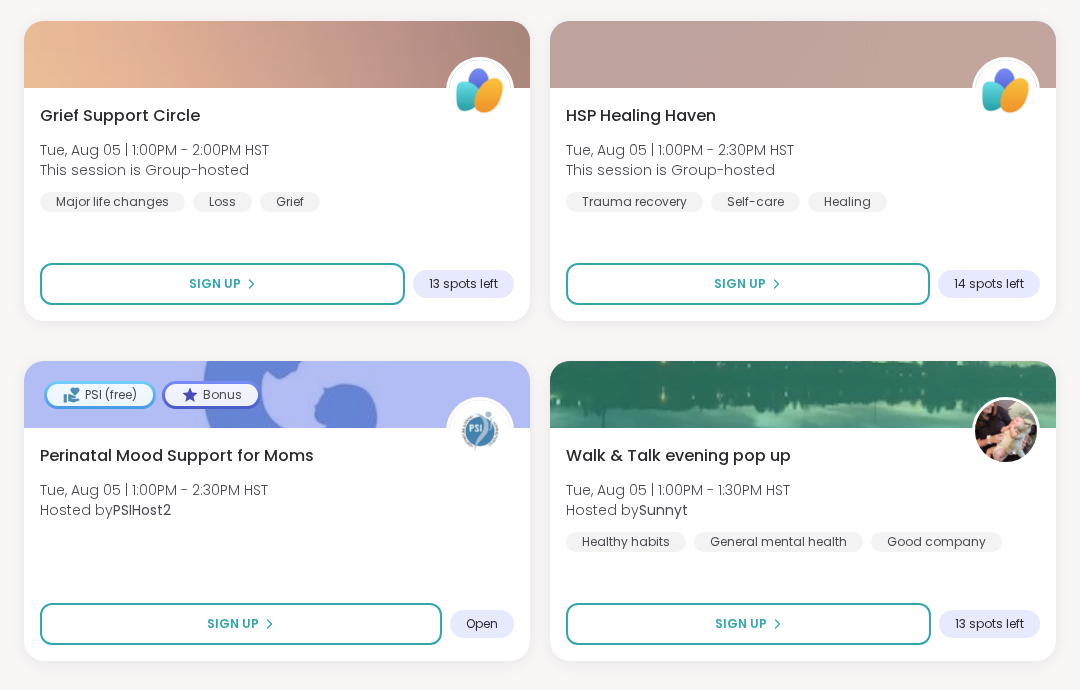 scroll, scrollTop: 9653, scrollLeft: 0, axis: vertical 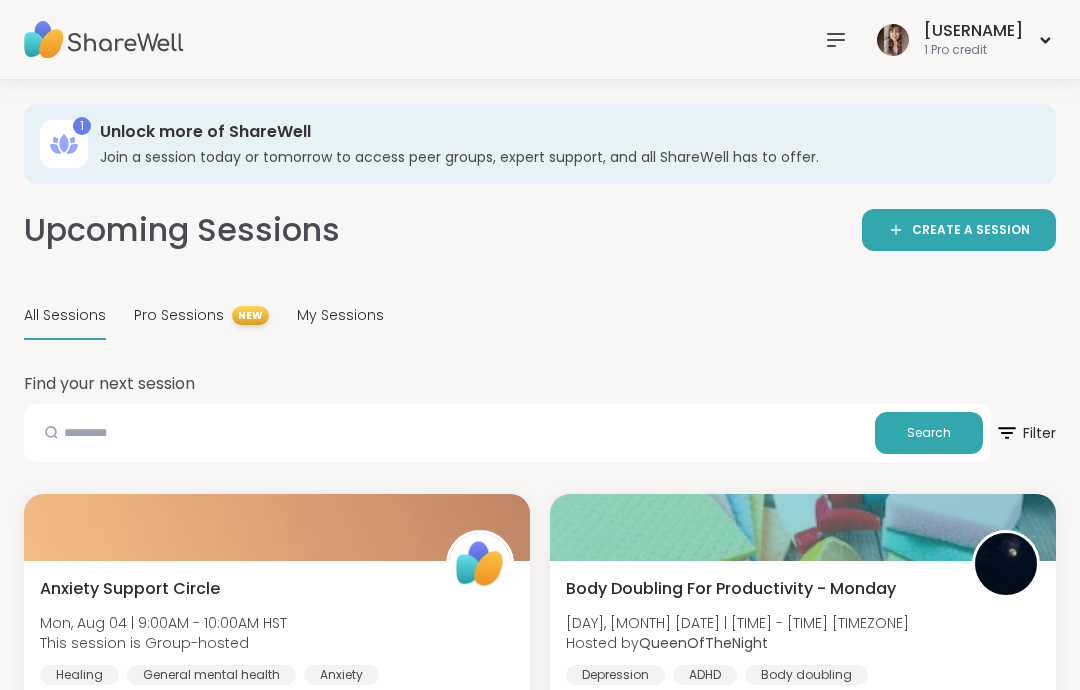 click on "1 Pro credit" at bounding box center [973, 50] 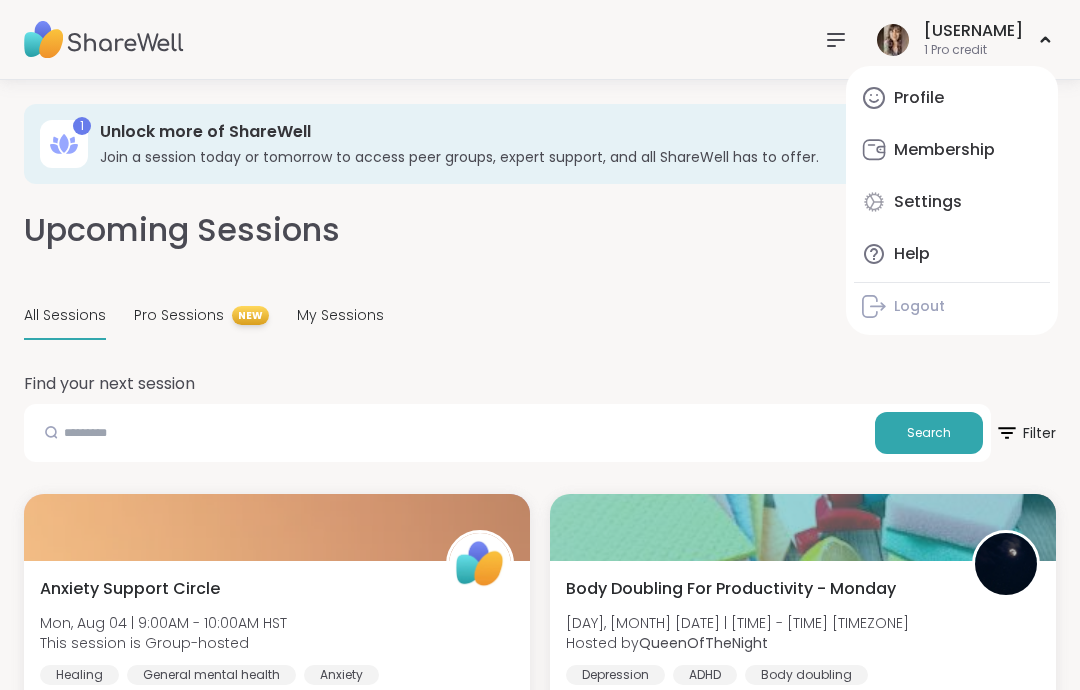 click on "Membership" at bounding box center [952, 150] 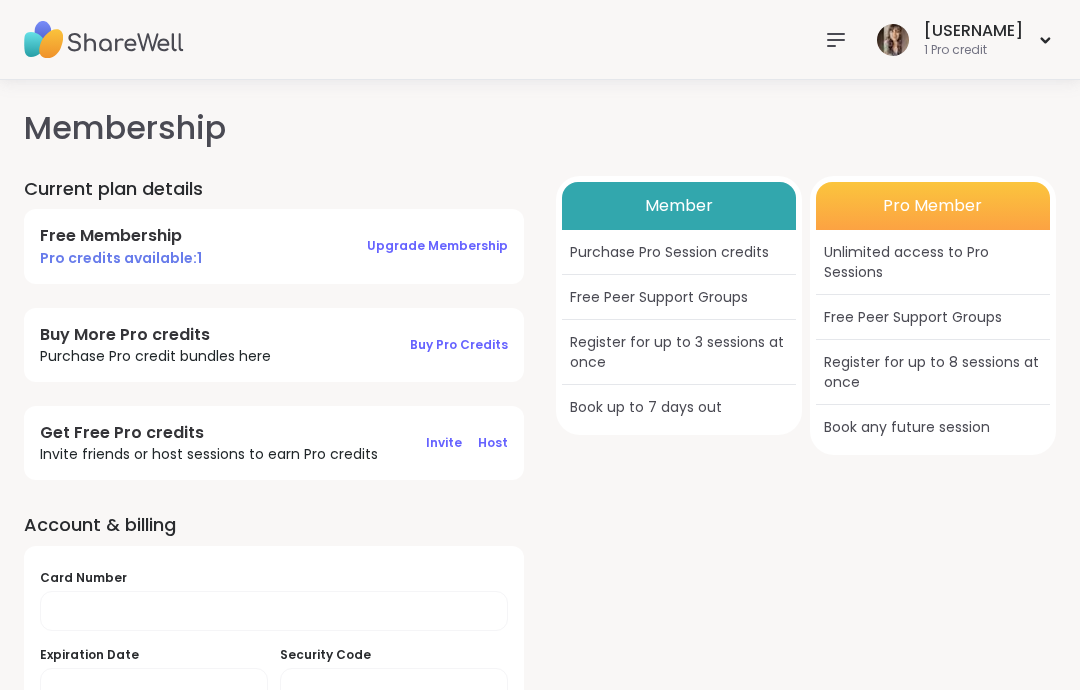 click at bounding box center (836, 40) 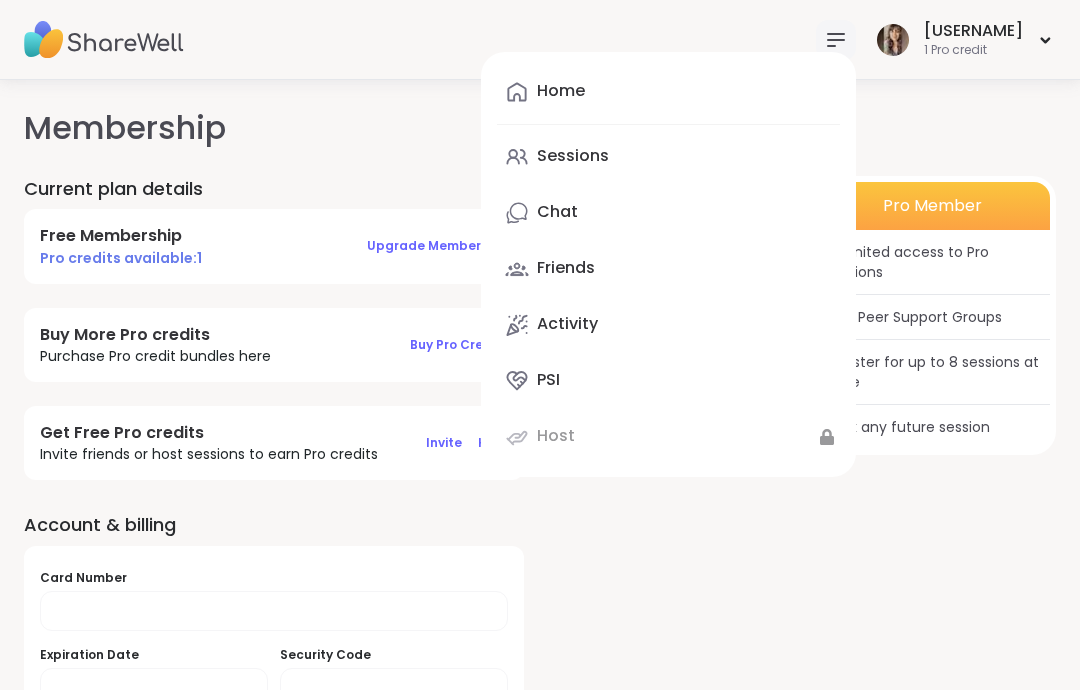 click on "PSI" at bounding box center [668, 381] 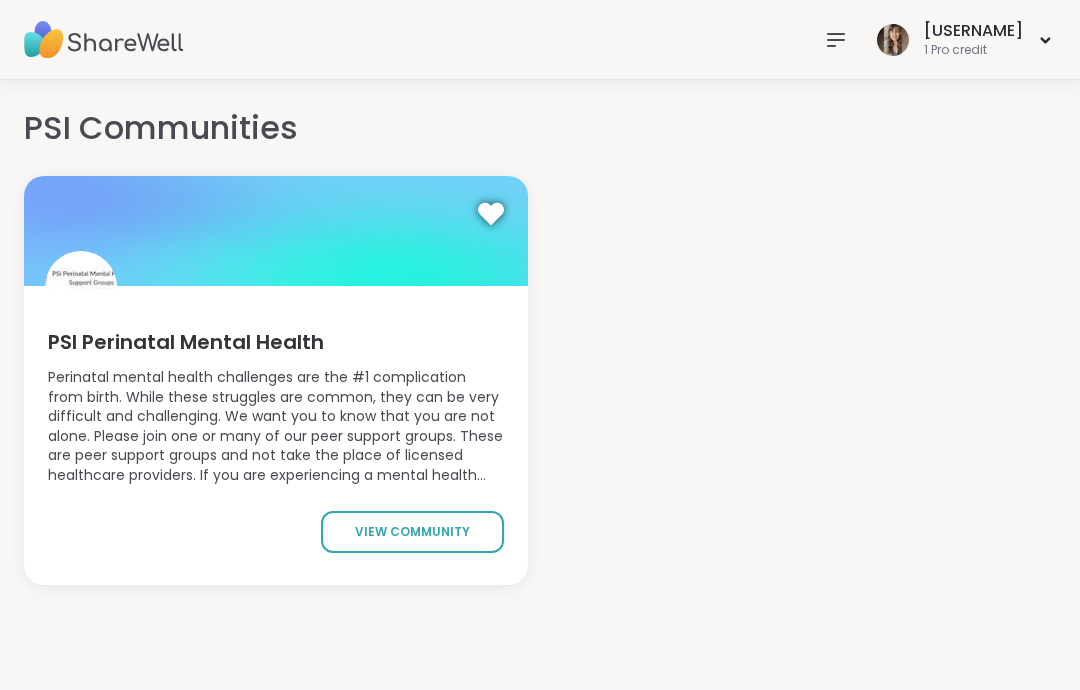 click on "view community" at bounding box center [412, 532] 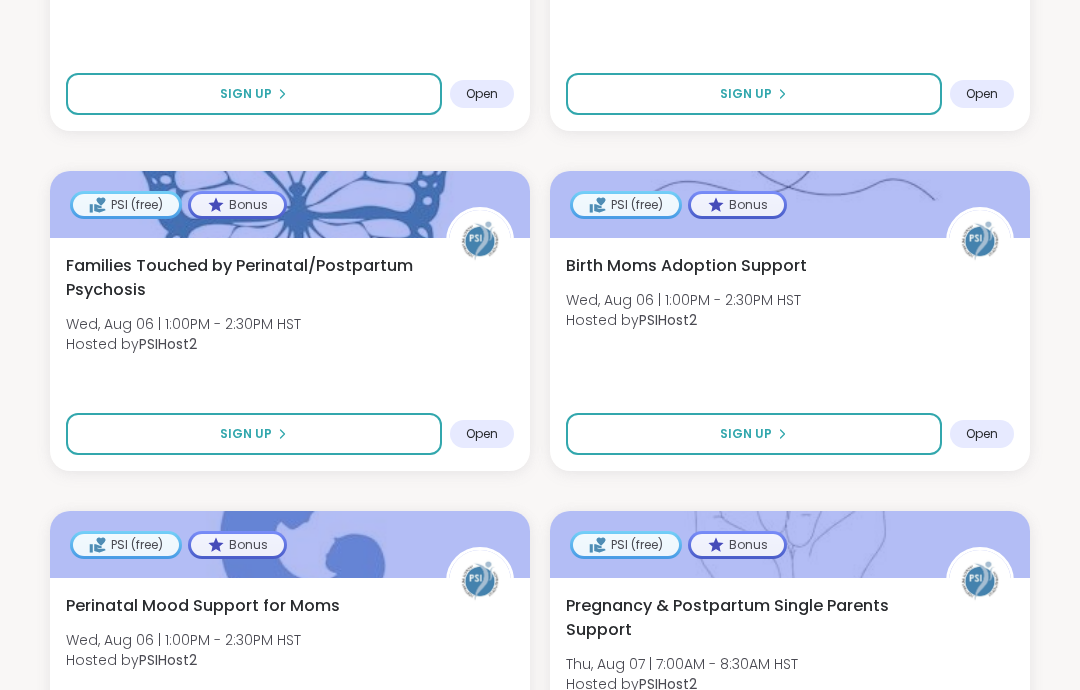 scroll, scrollTop: 2809, scrollLeft: 0, axis: vertical 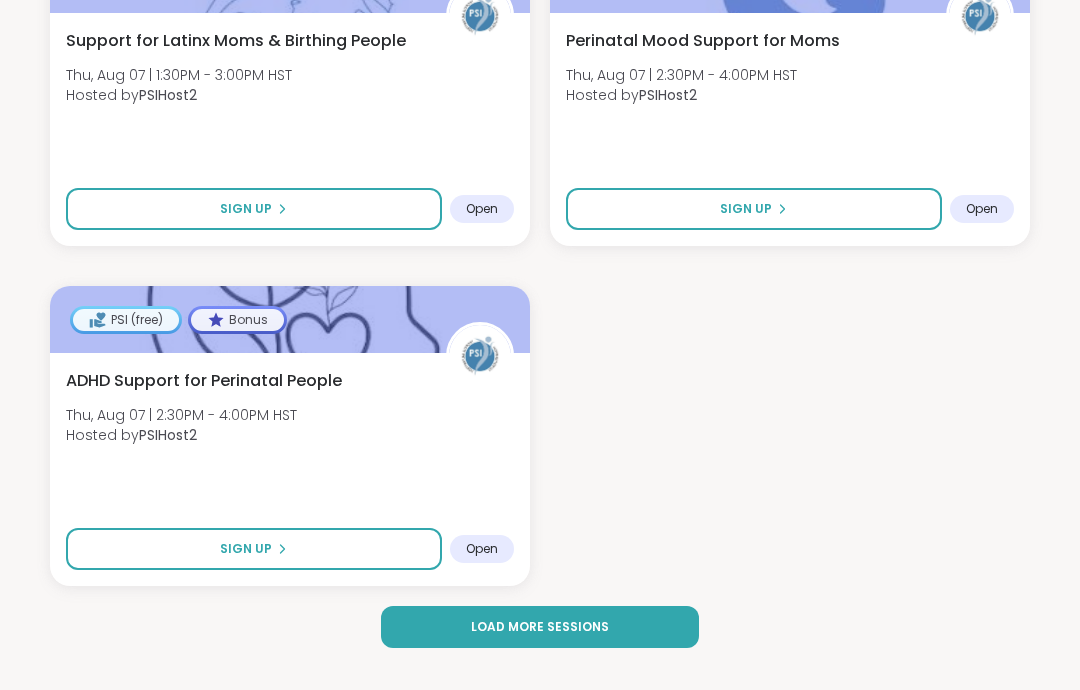 click on "Load more sessions" at bounding box center [540, 627] 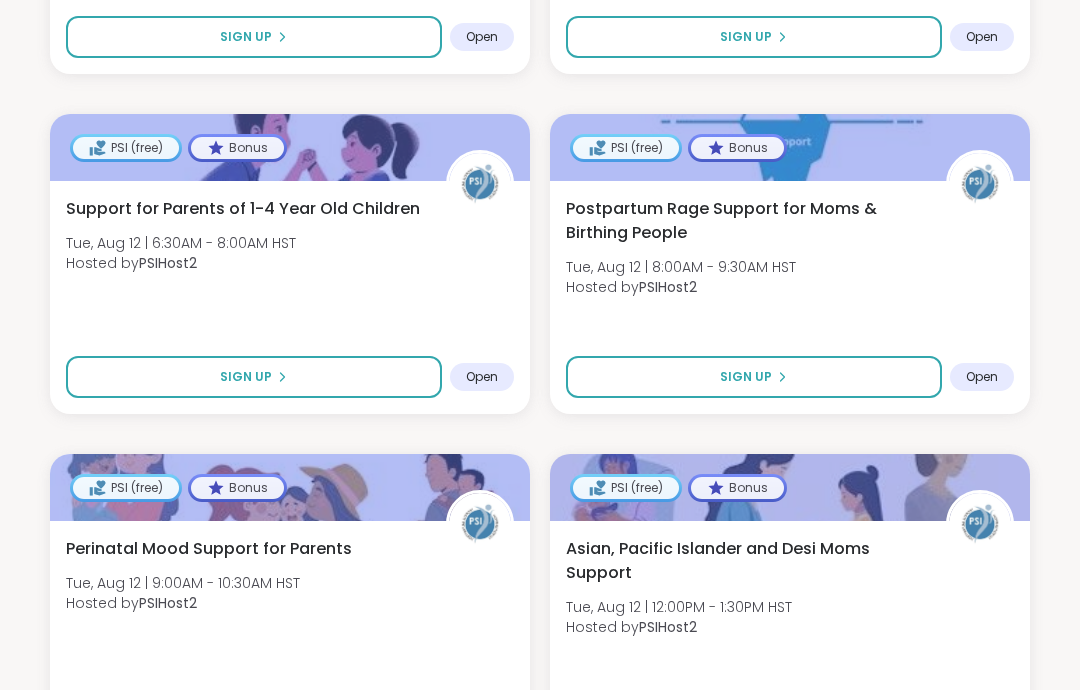 scroll, scrollTop: 6606, scrollLeft: 0, axis: vertical 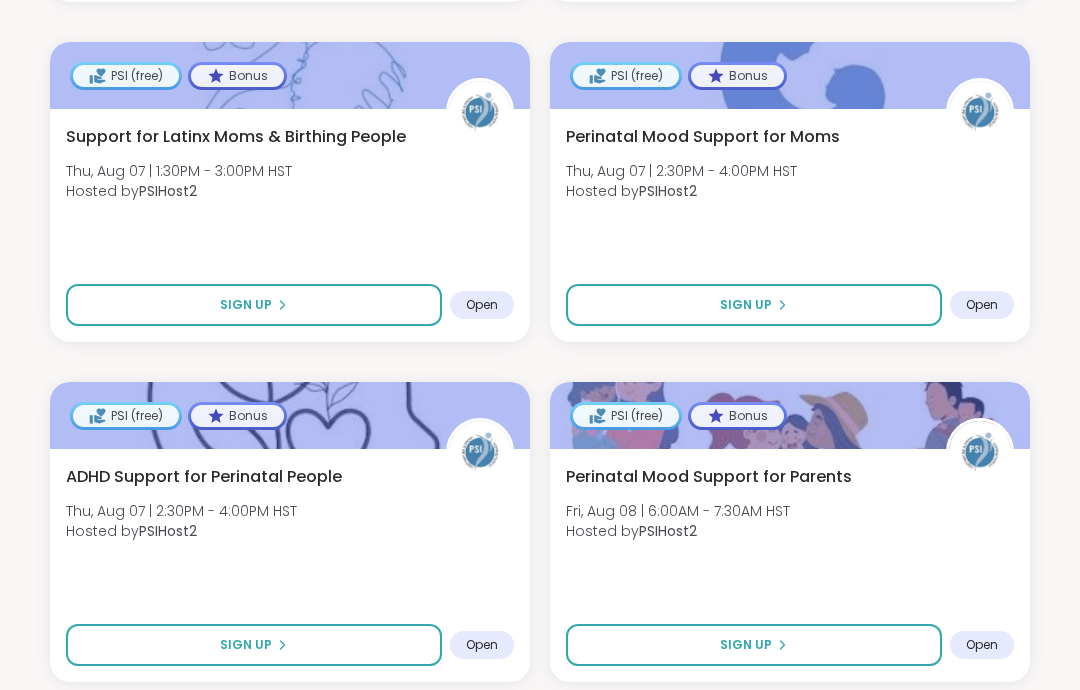 click on "Perinatal Mood Support for Moms Thu, Aug 07 | 2:30PM - 4:00PM HST Hosted by  PSIHost2" at bounding box center (790, 169) 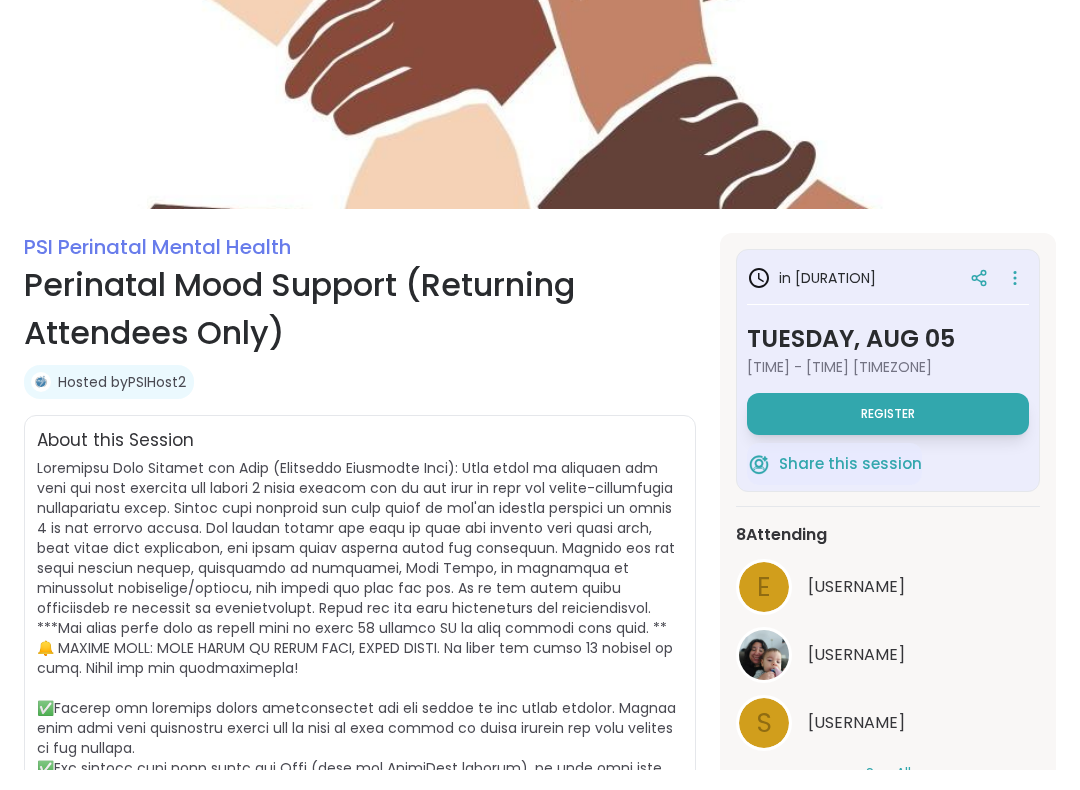 scroll, scrollTop: 128, scrollLeft: 0, axis: vertical 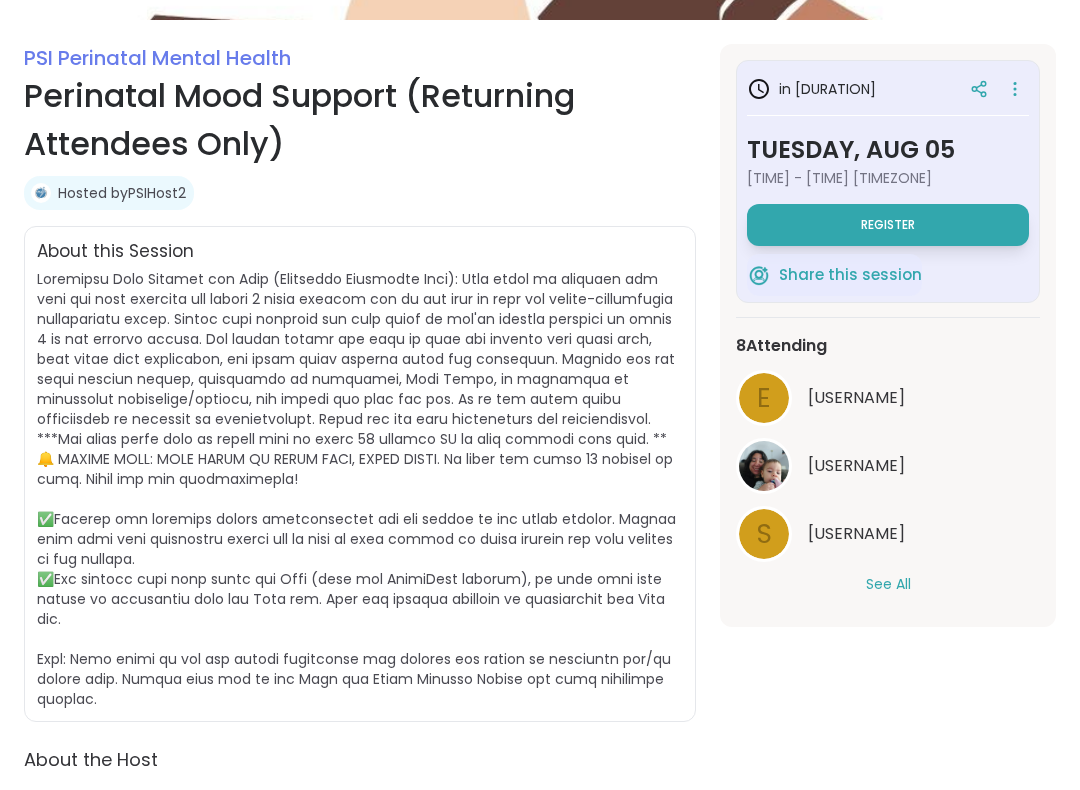 click on "See All" at bounding box center [888, 604] 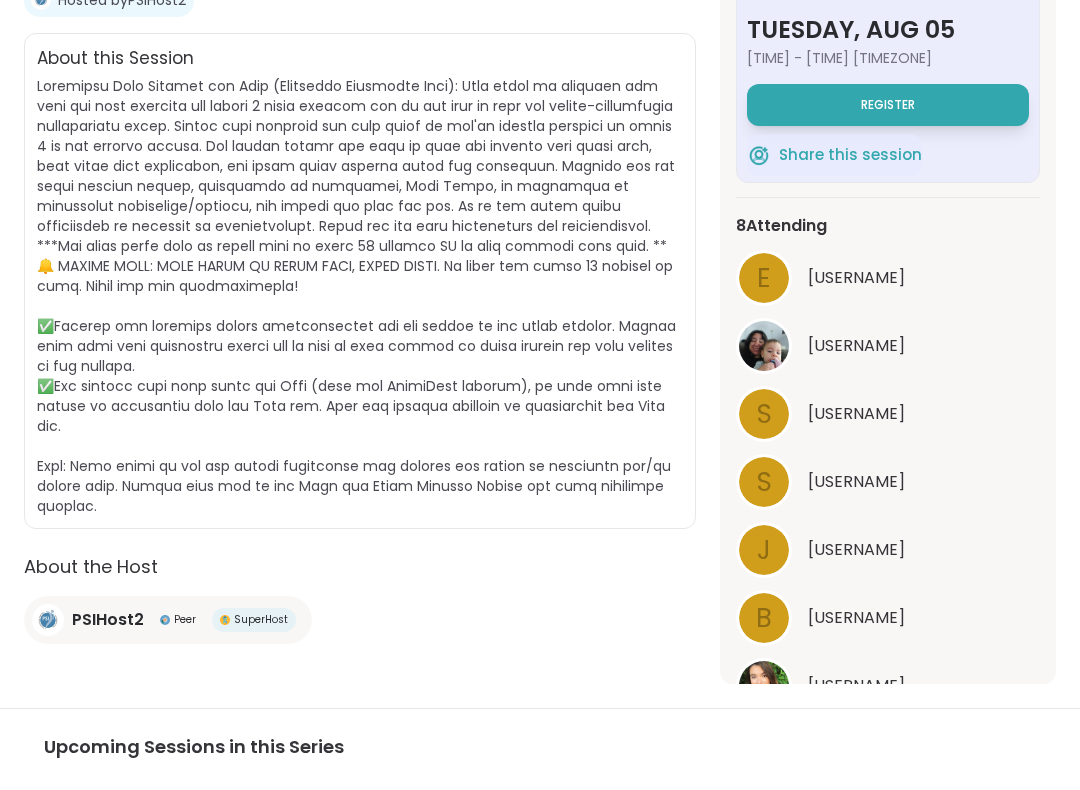 scroll, scrollTop: 481, scrollLeft: 0, axis: vertical 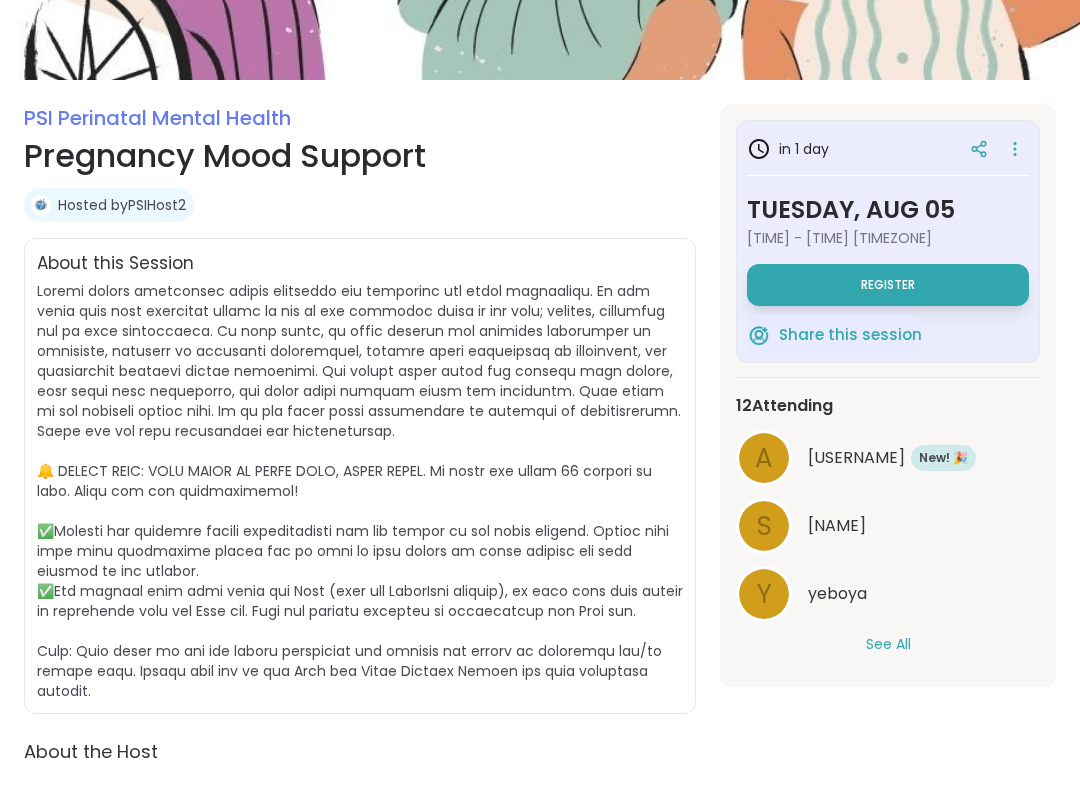 click on "See All" at bounding box center [888, 664] 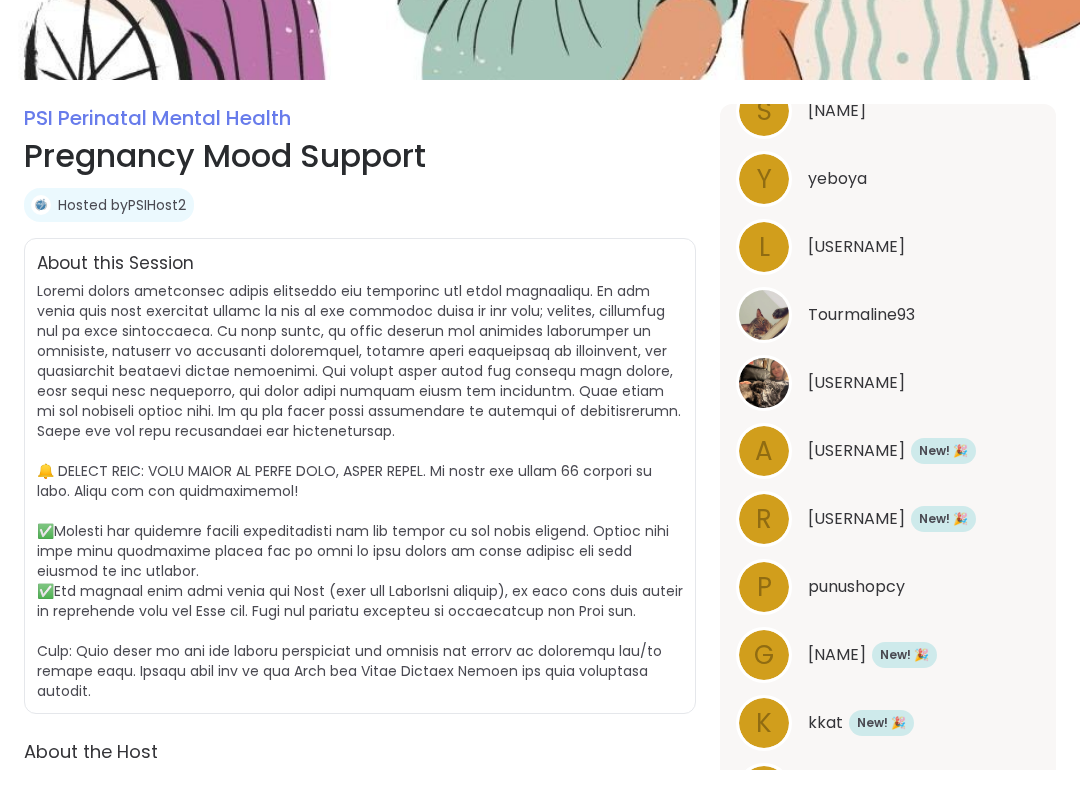 scroll, scrollTop: 415, scrollLeft: 0, axis: vertical 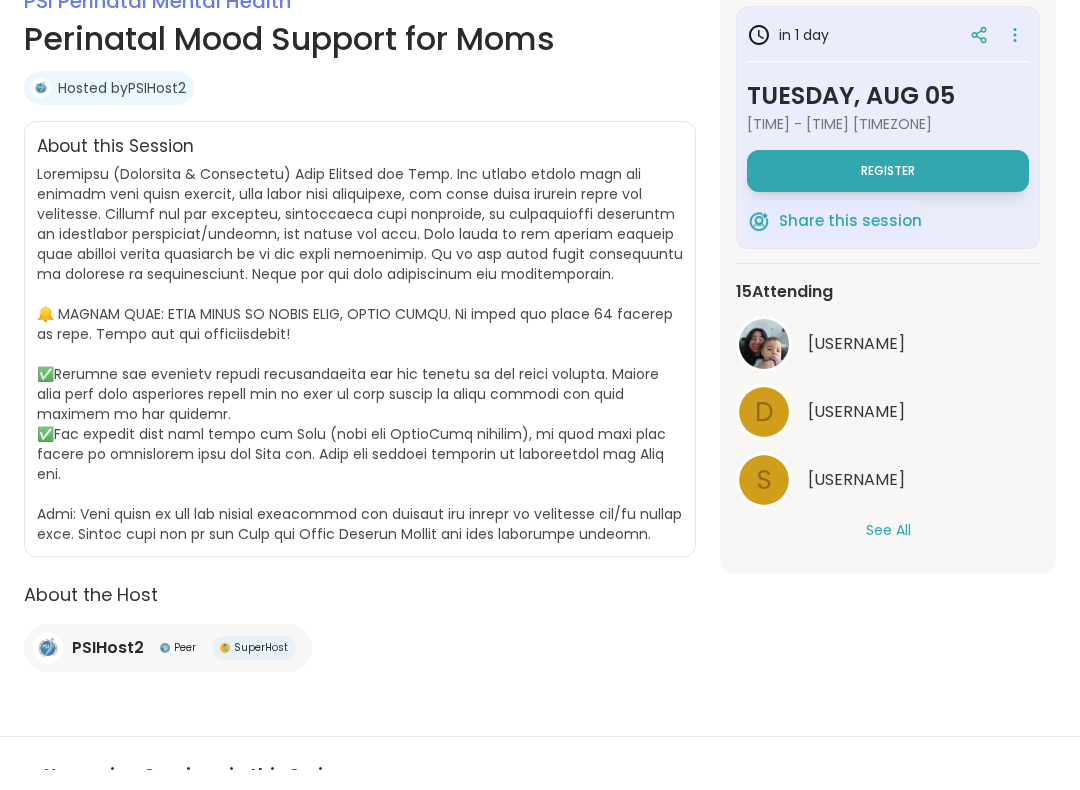 click on "See All" at bounding box center [888, 550] 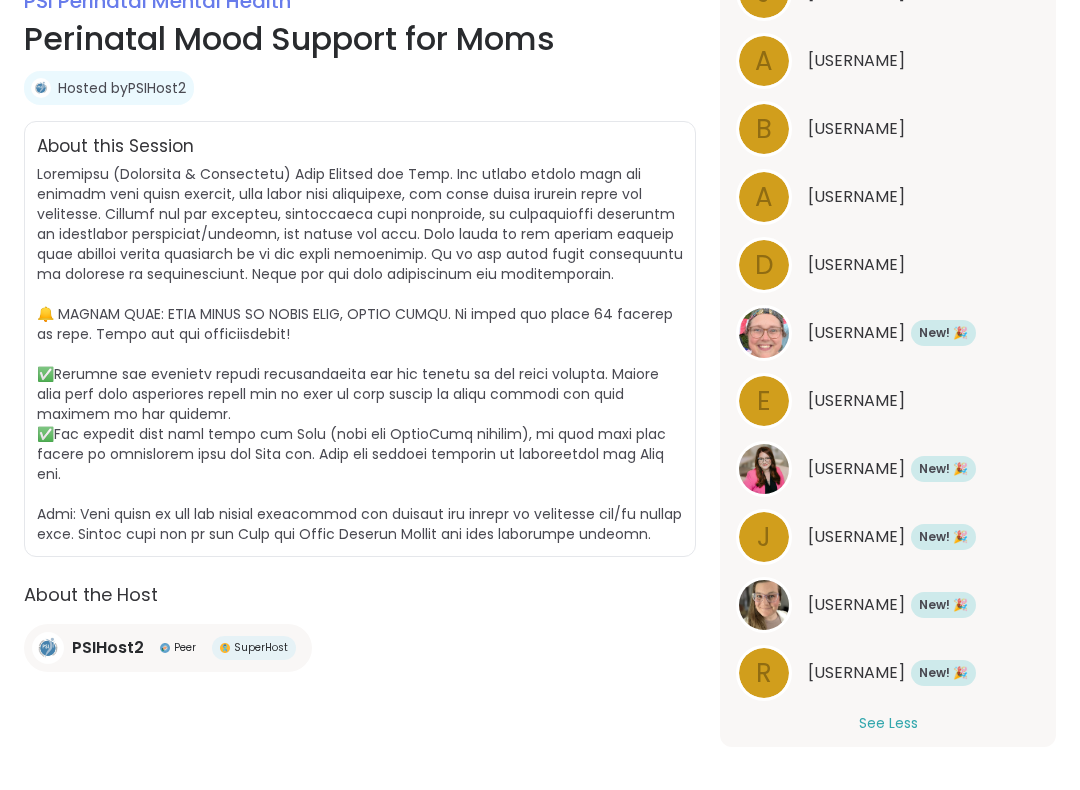 scroll, scrollTop: 619, scrollLeft: 0, axis: vertical 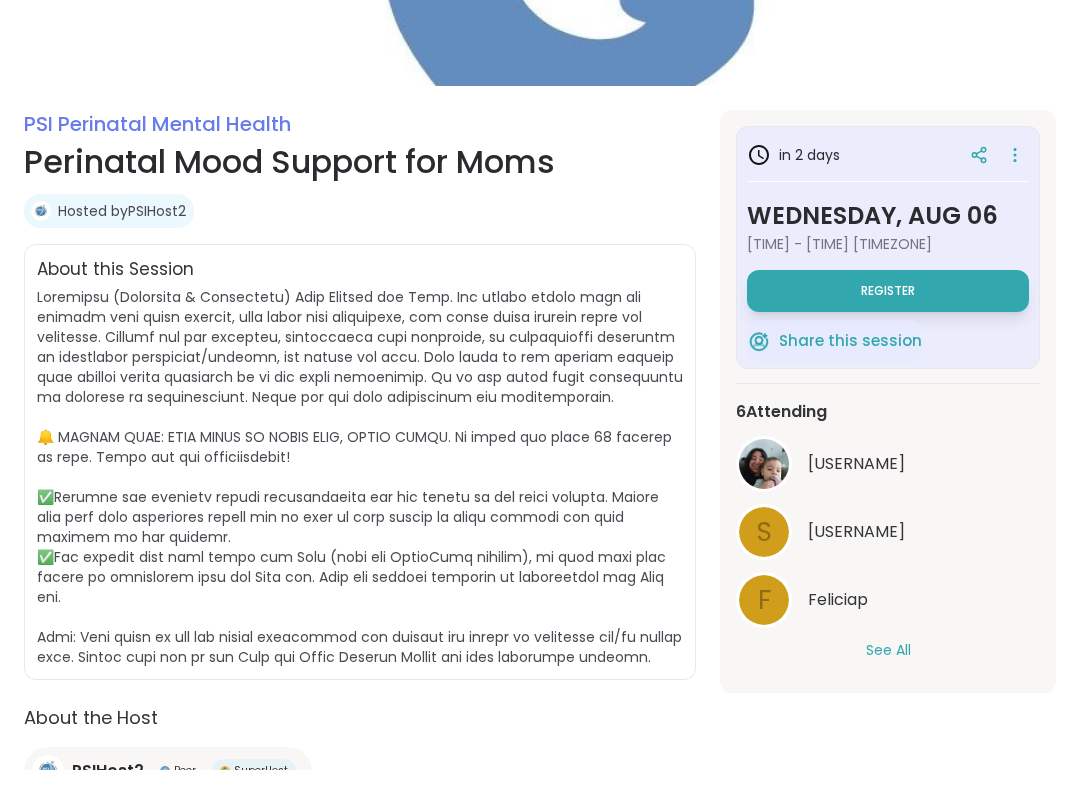 click on "See All" at bounding box center (888, 670) 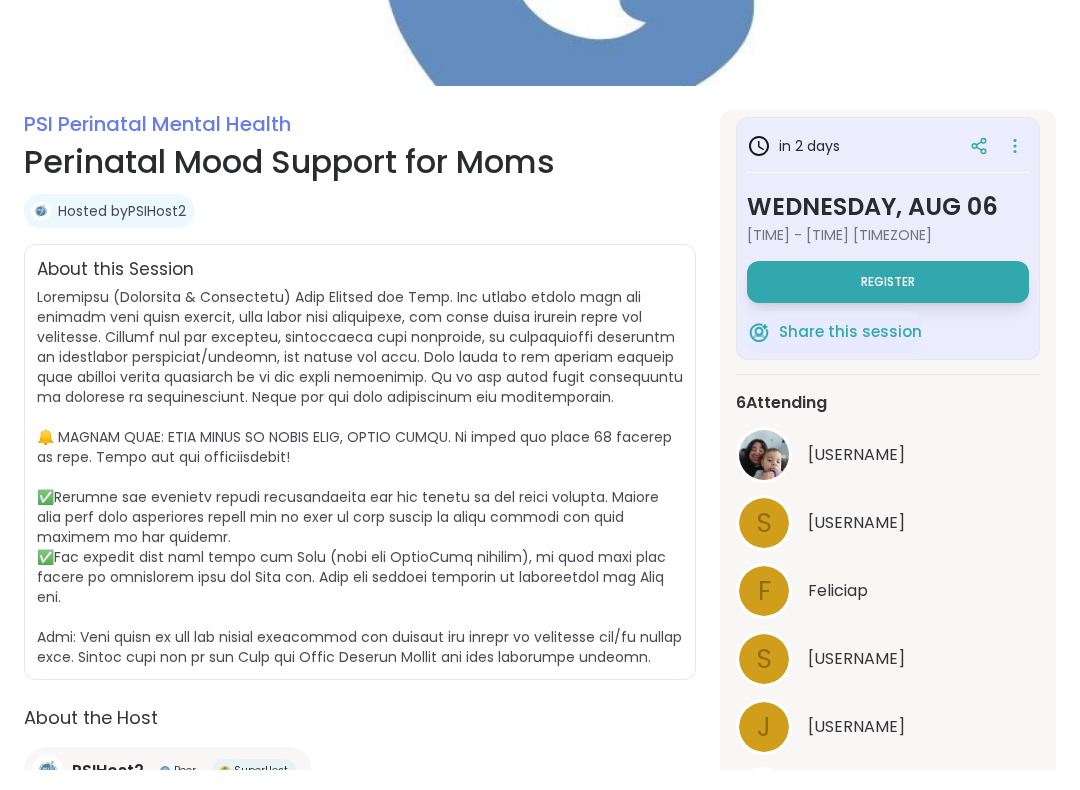 scroll, scrollTop: 7, scrollLeft: 0, axis: vertical 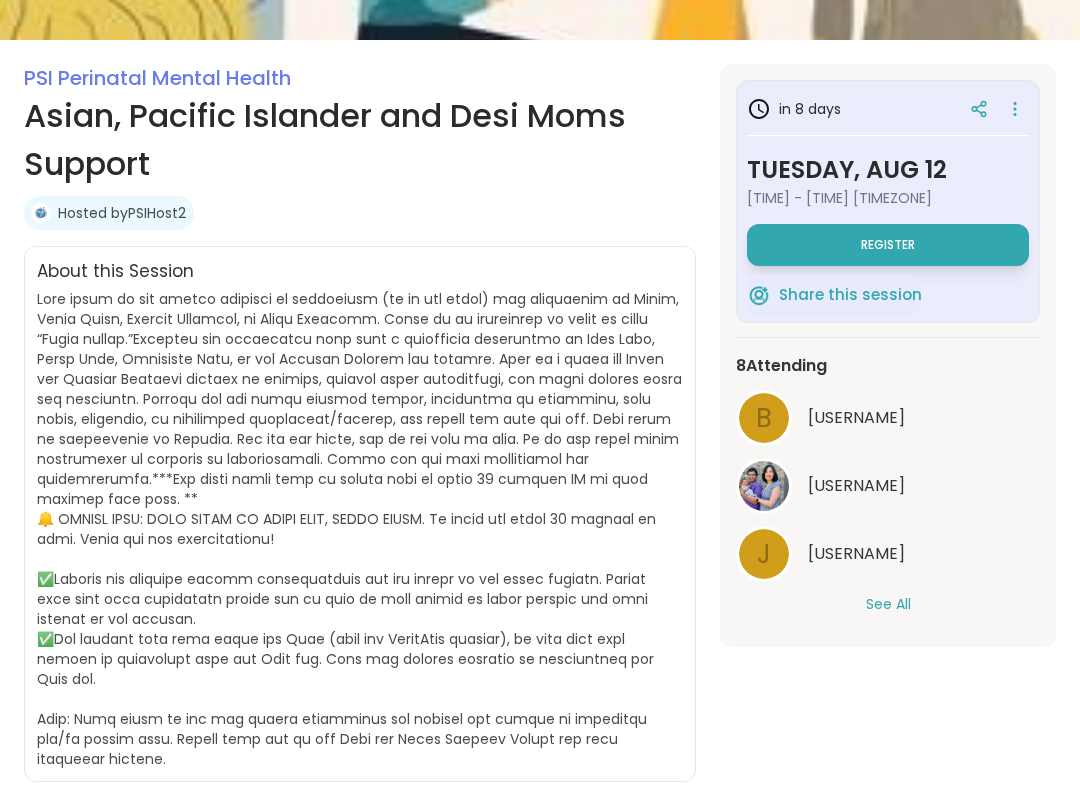 click on "See All" at bounding box center (888, 604) 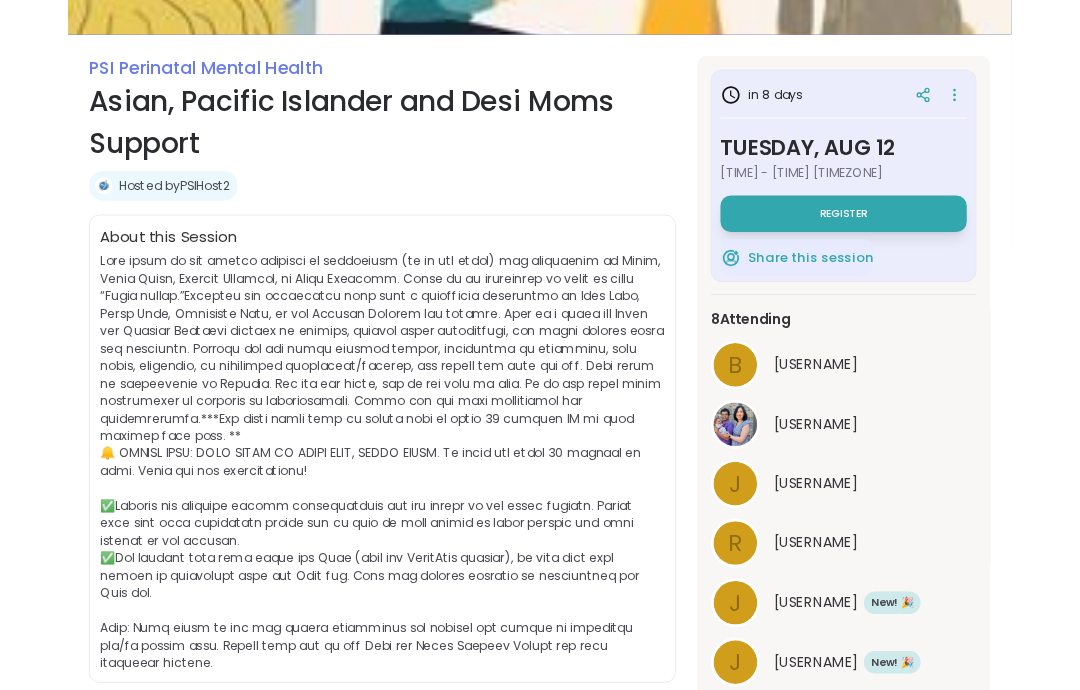 scroll, scrollTop: 0, scrollLeft: 0, axis: both 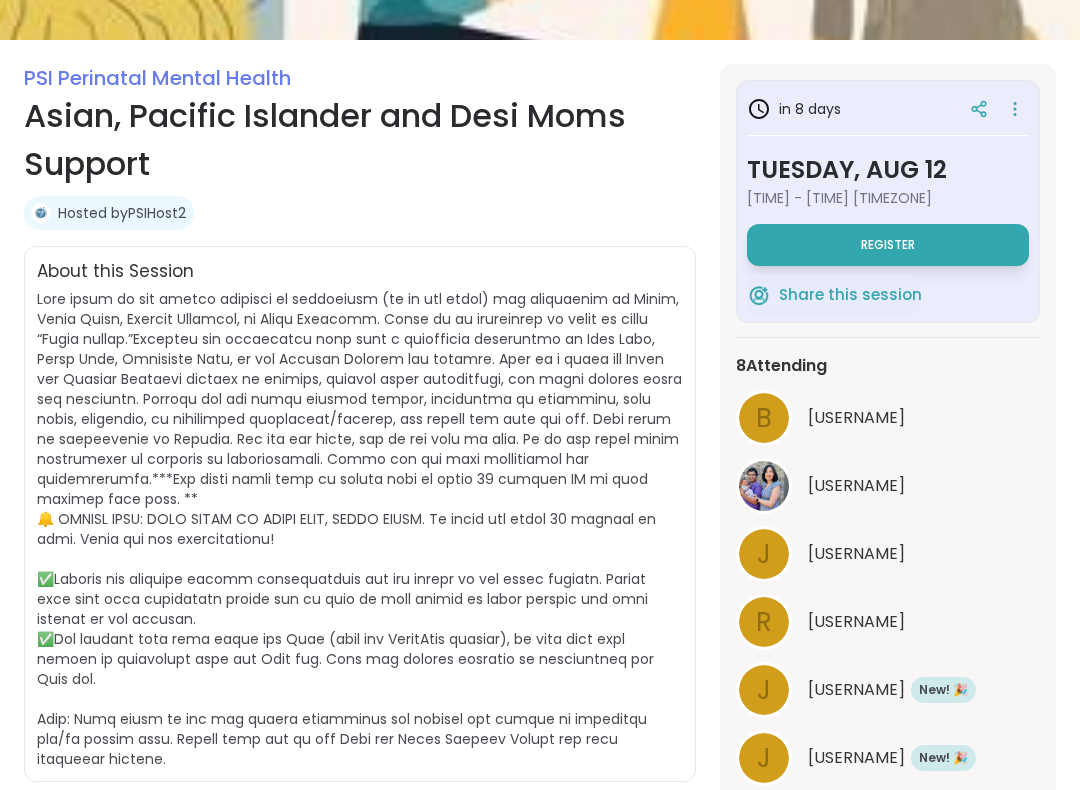 click on "Register" at bounding box center [888, 245] 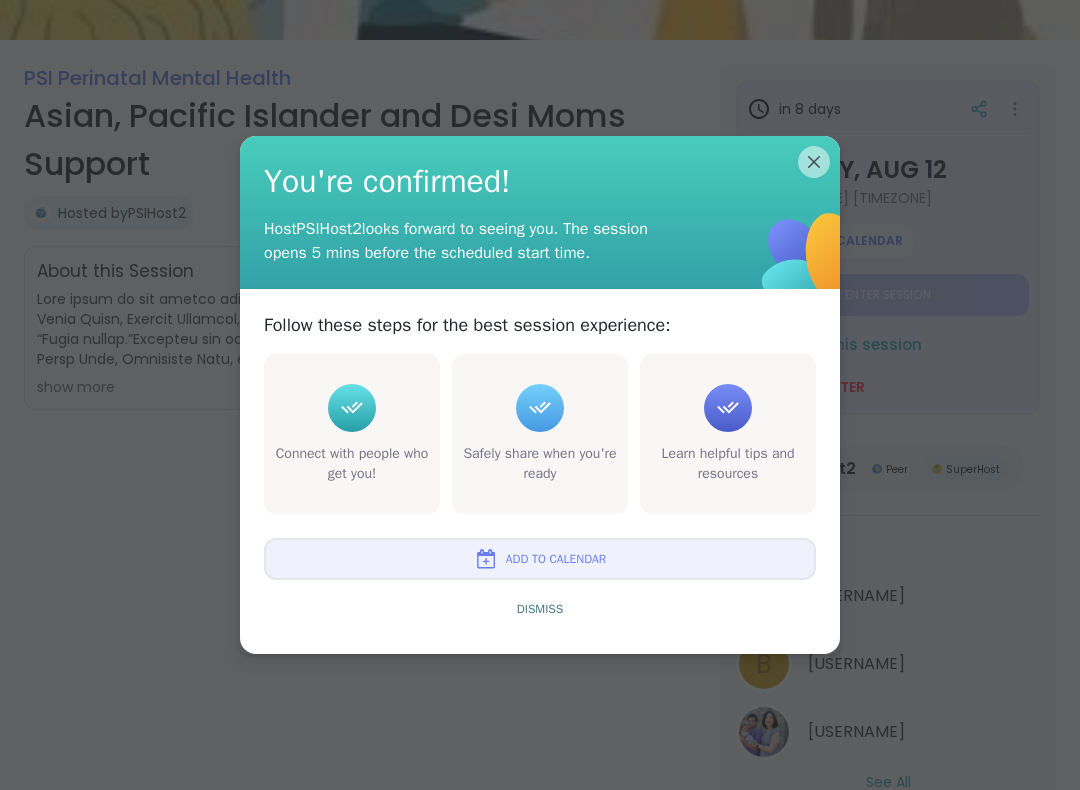 click at bounding box center (486, 559) 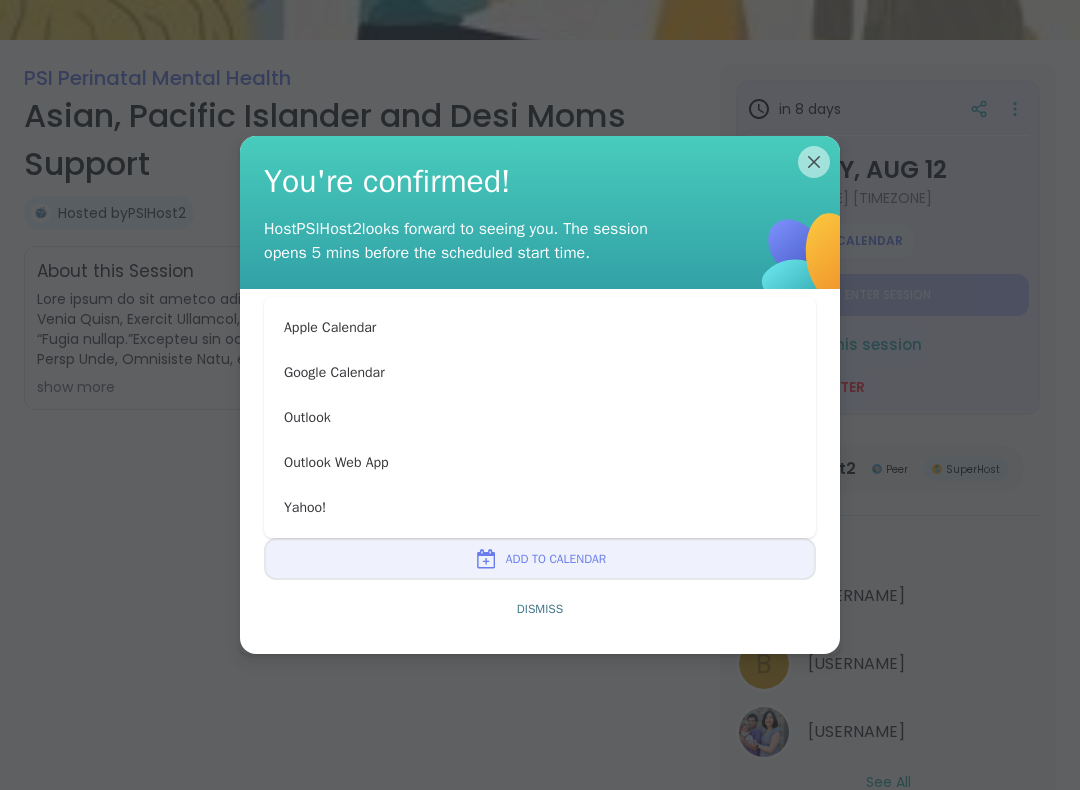 click at bounding box center [486, 559] 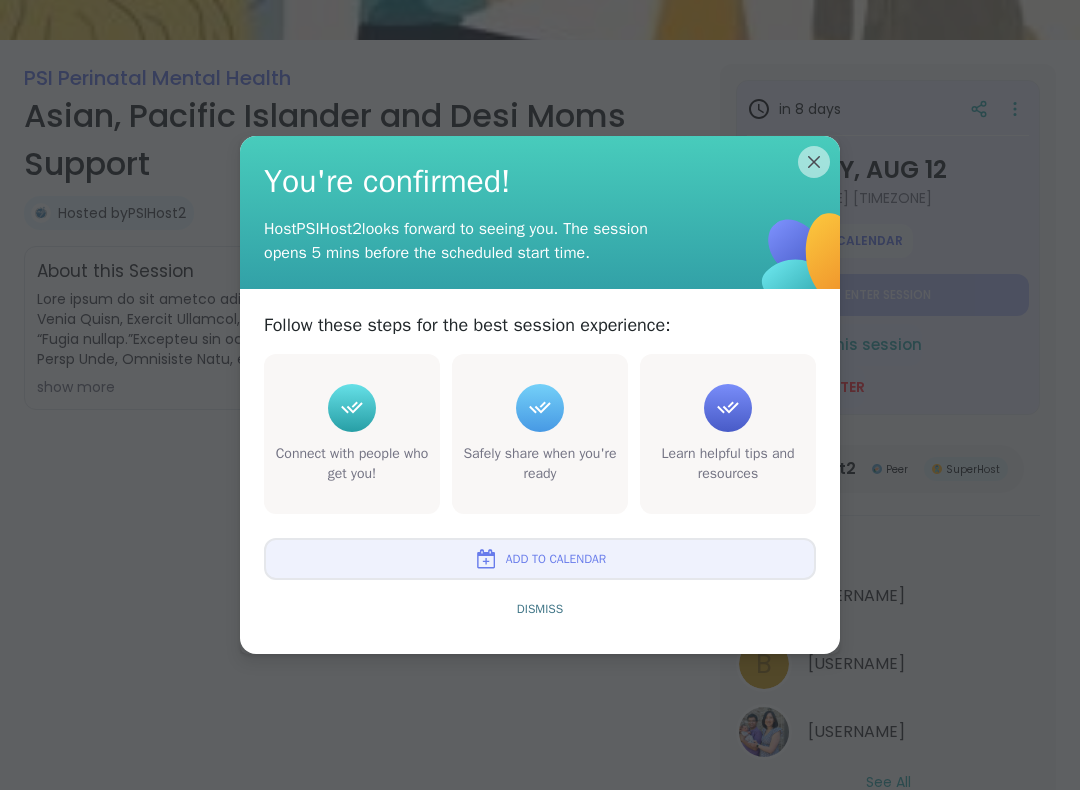 click on "Add to Calendar" at bounding box center (556, 559) 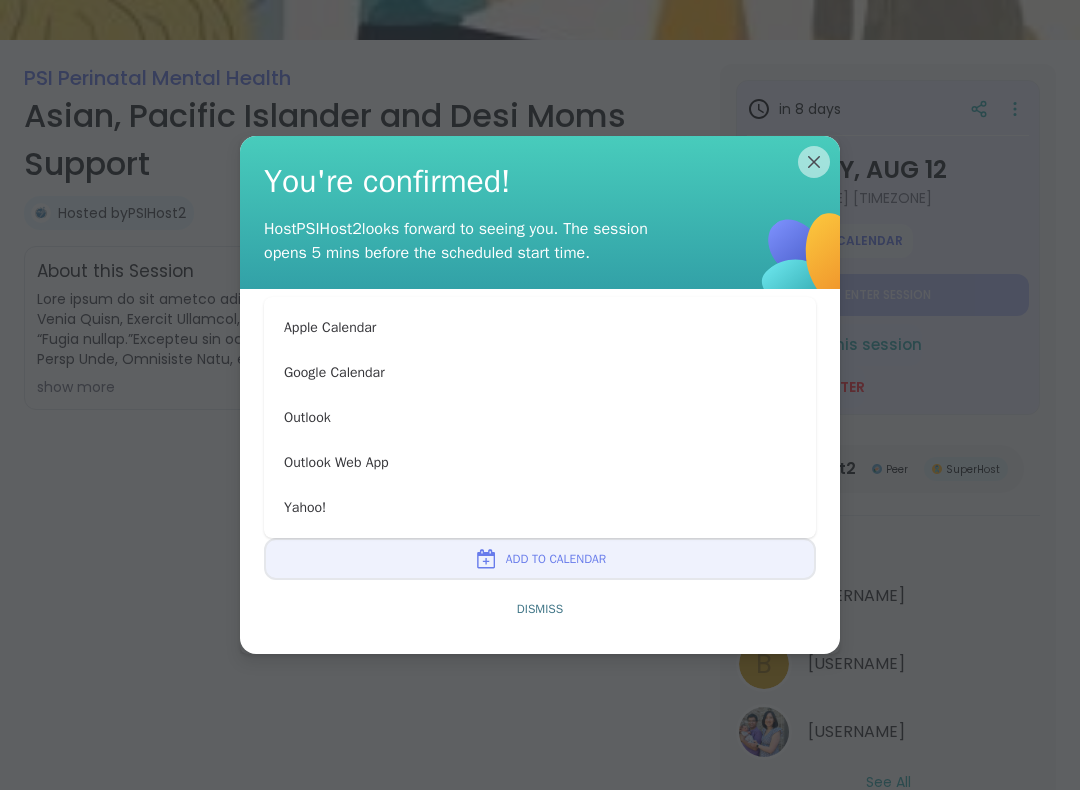 click on "Apple Calendar" at bounding box center (540, 327) 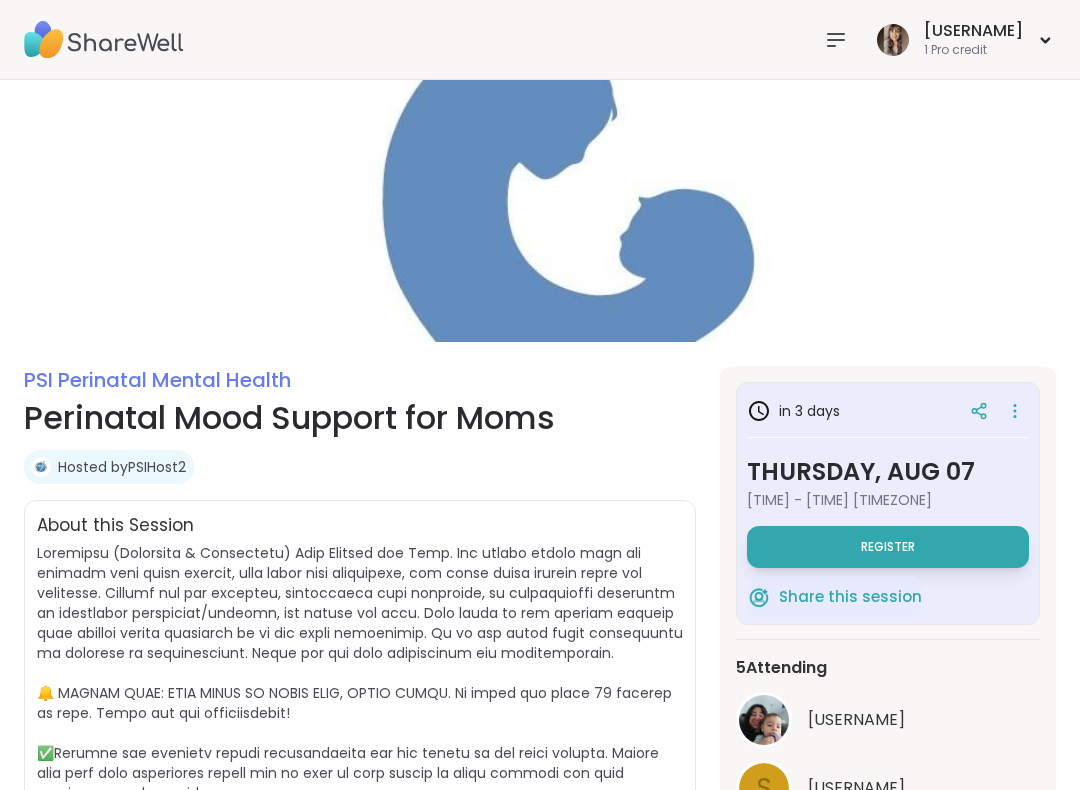 scroll, scrollTop: 0, scrollLeft: 0, axis: both 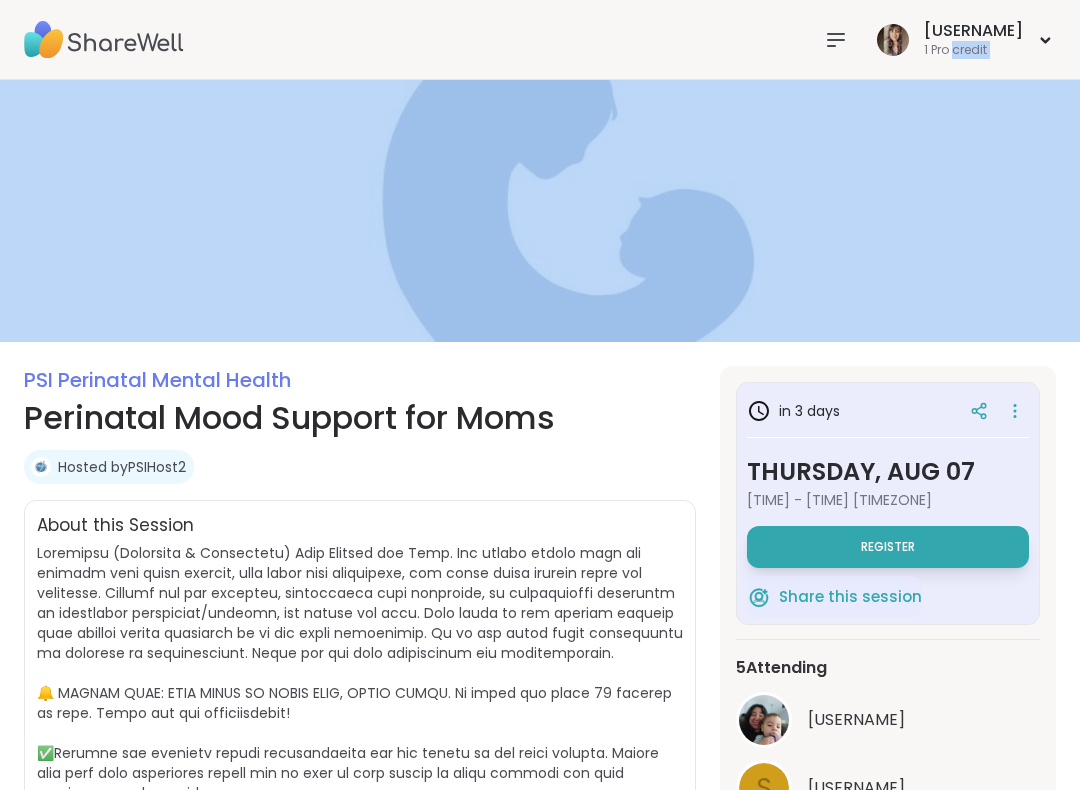 click on "in 3 days" at bounding box center [793, 411] 